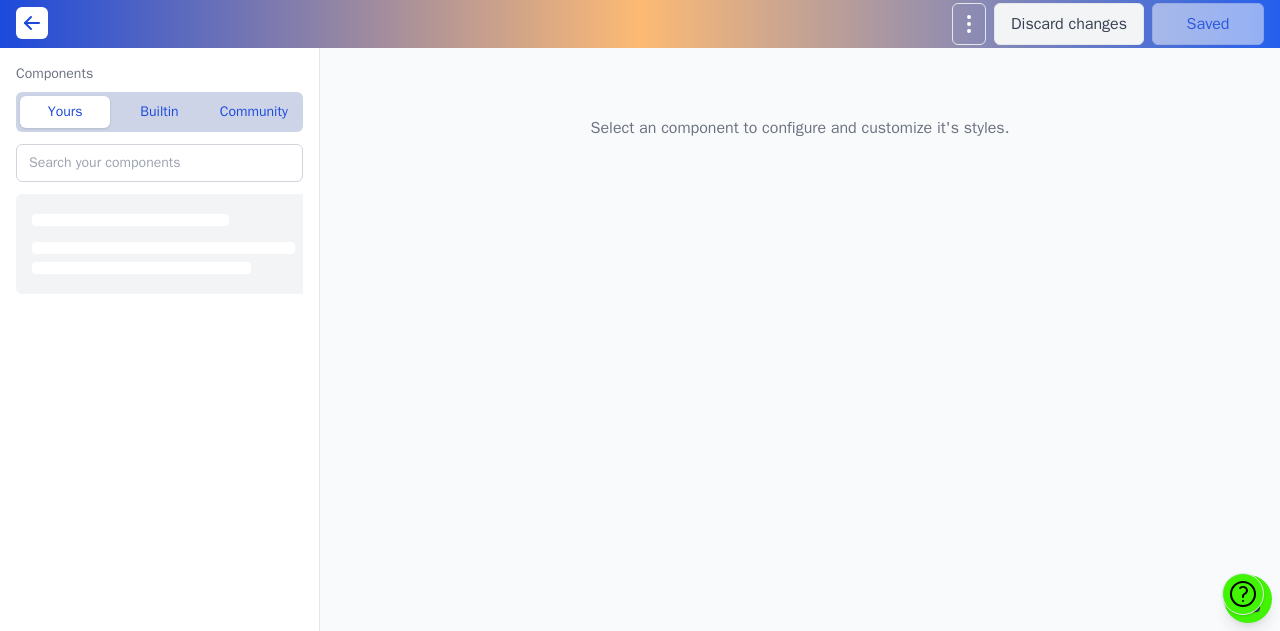 scroll, scrollTop: 0, scrollLeft: 0, axis: both 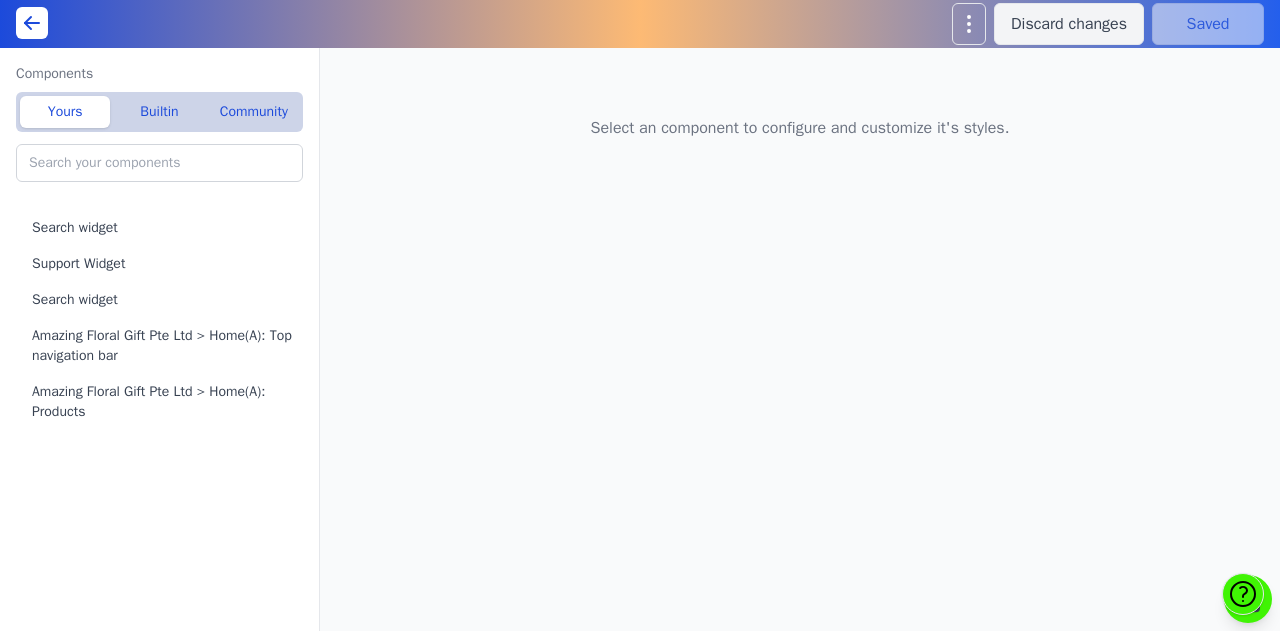 click 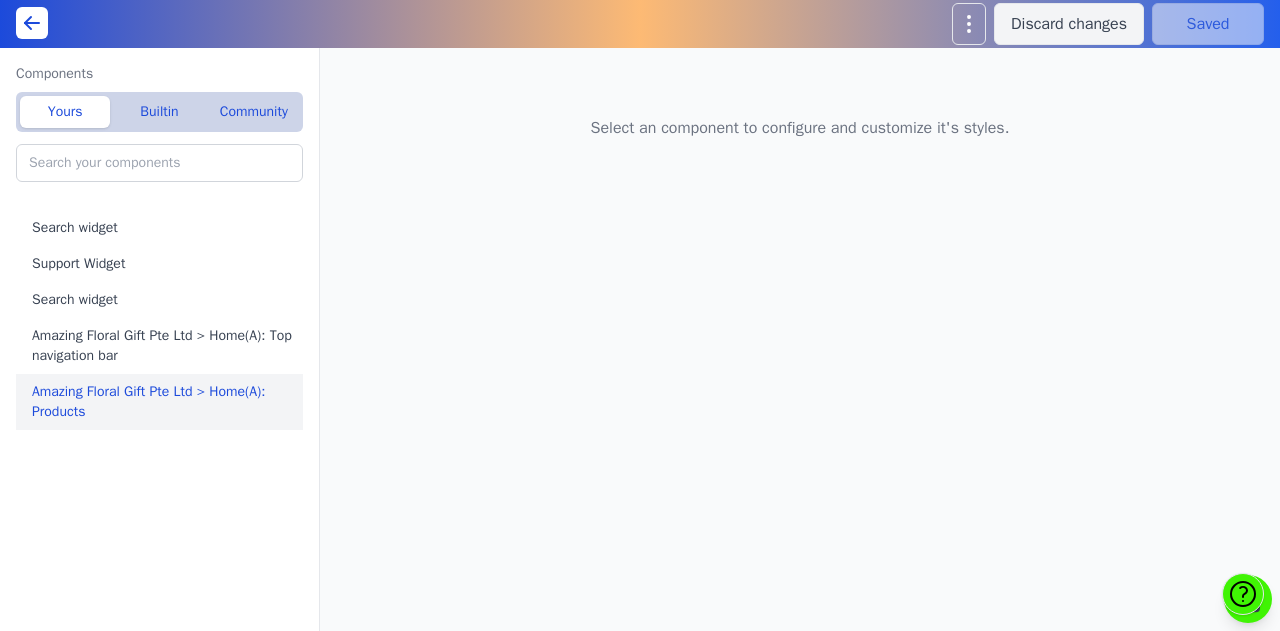 scroll, scrollTop: 0, scrollLeft: 0, axis: both 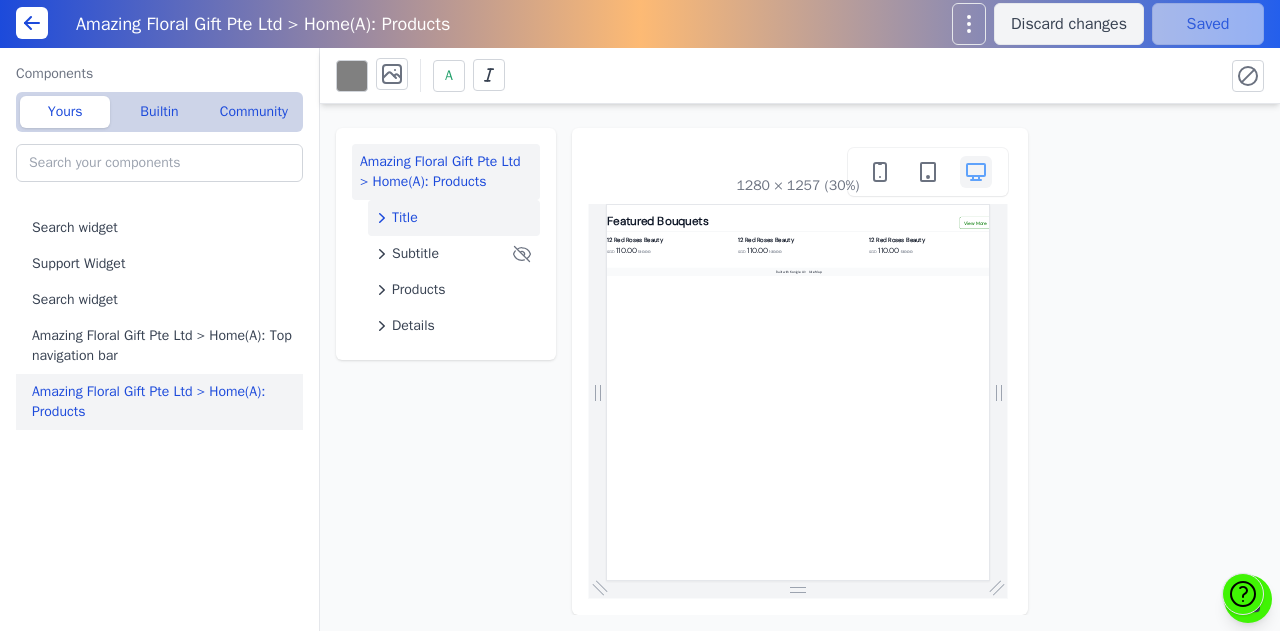 click on "Title" at bounding box center [454, 218] 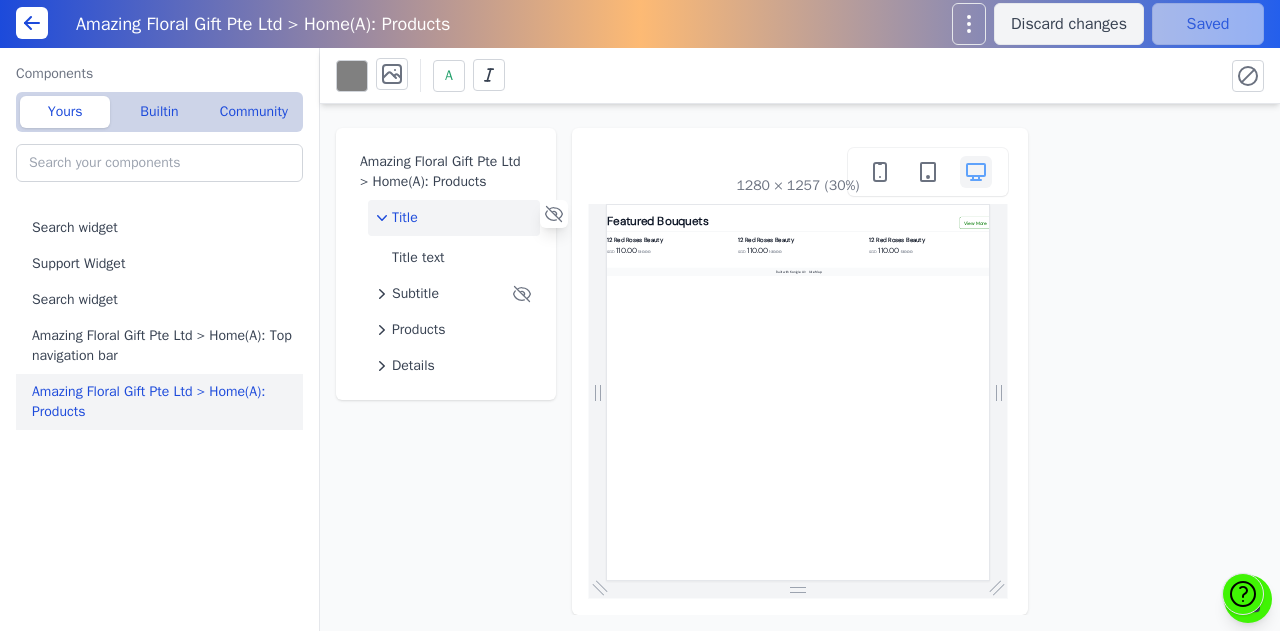 click on "Title" 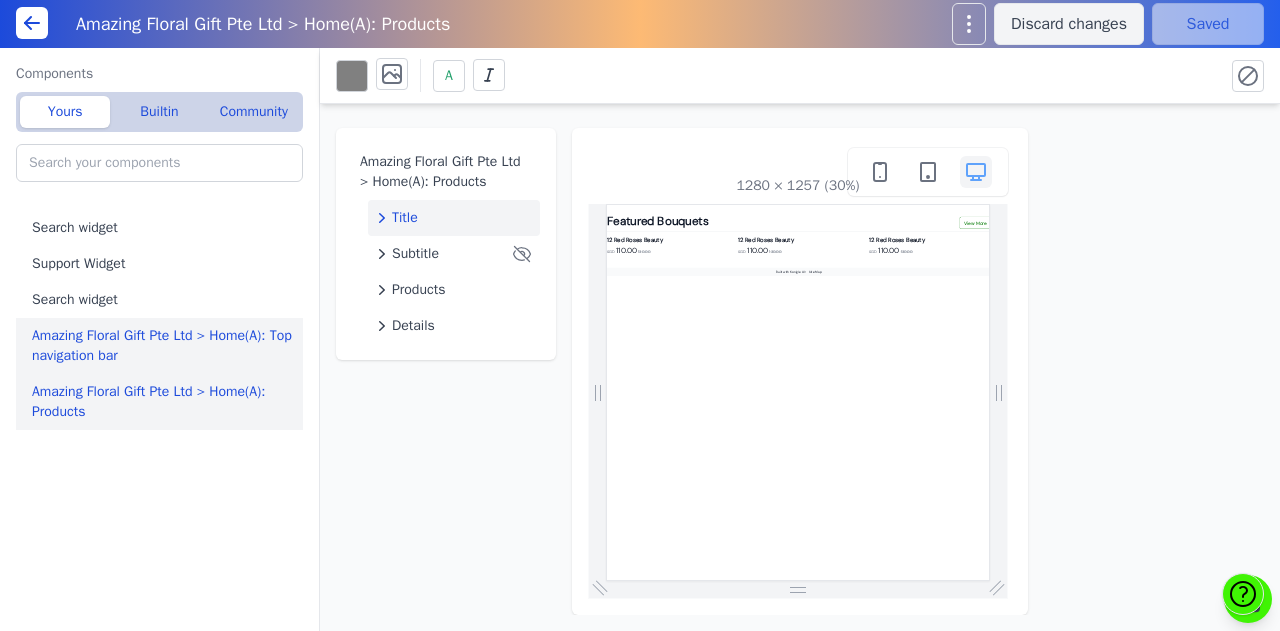 click on "Amazing Floral Gift Pte Ltd > Home(A): Top navigation bar" at bounding box center [163, 346] 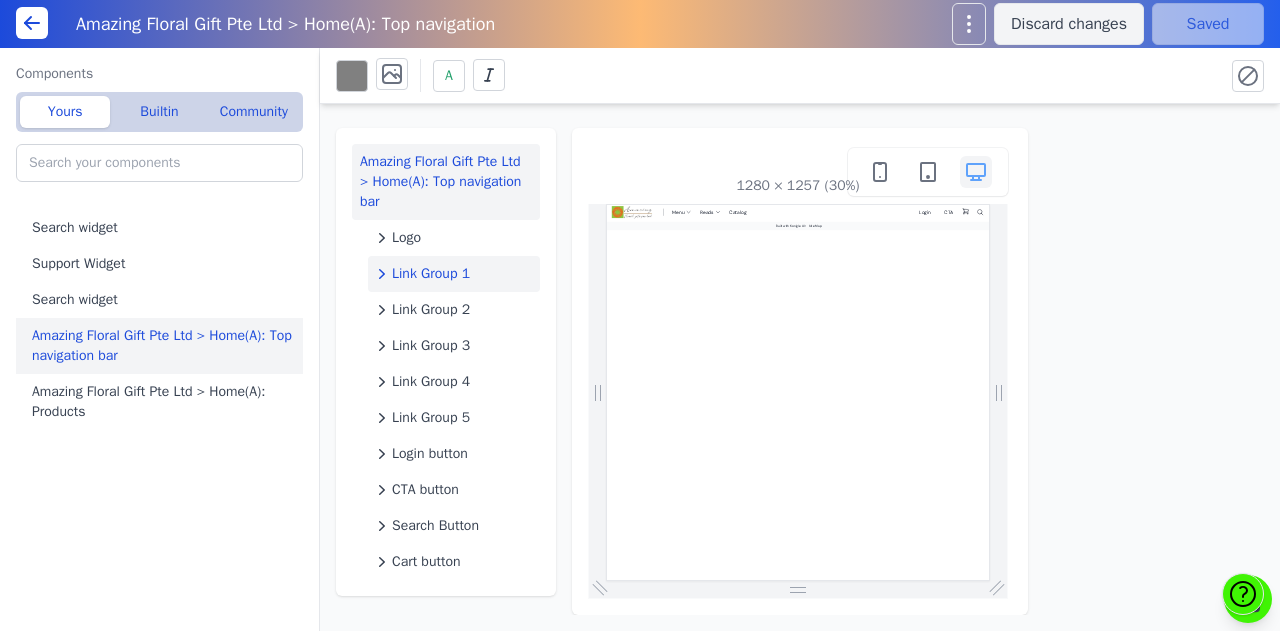 scroll, scrollTop: 0, scrollLeft: 0, axis: both 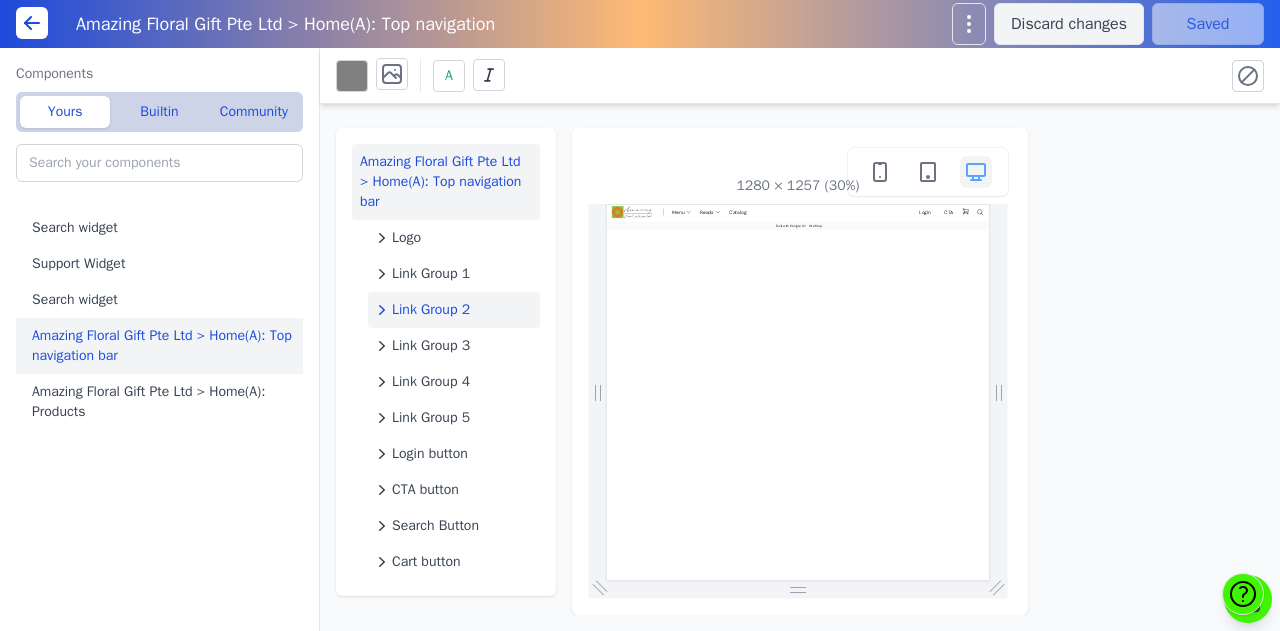 click on "Link Group 2" at bounding box center (431, 310) 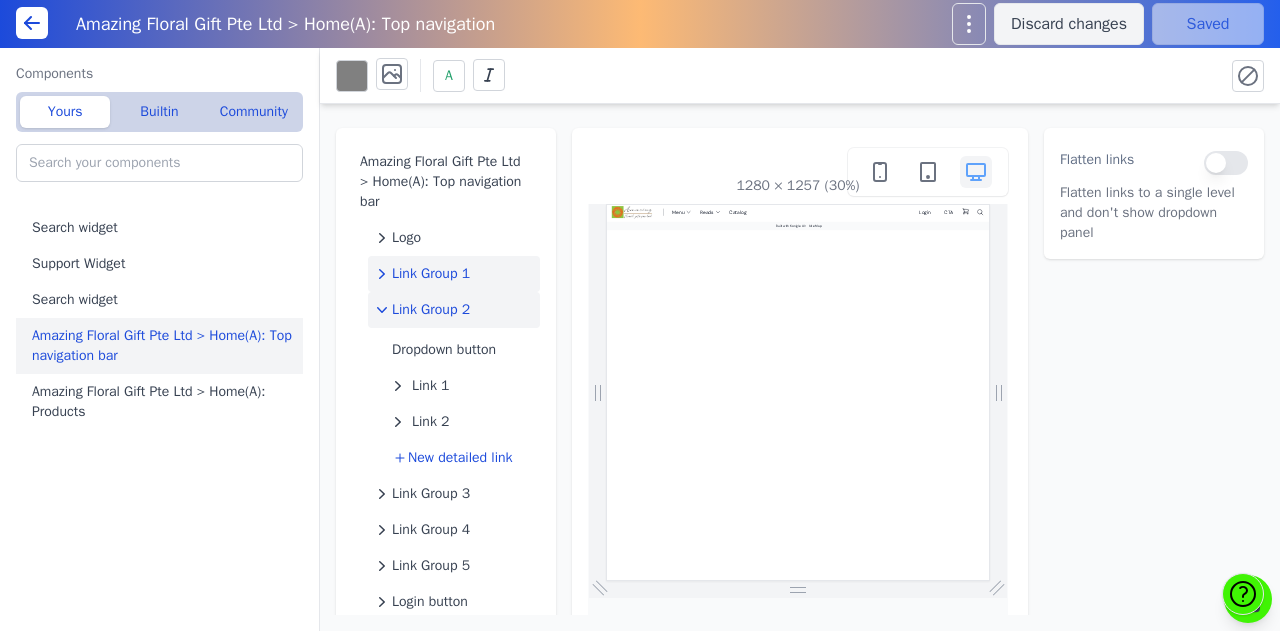 click on "Link Group 1" at bounding box center [431, 274] 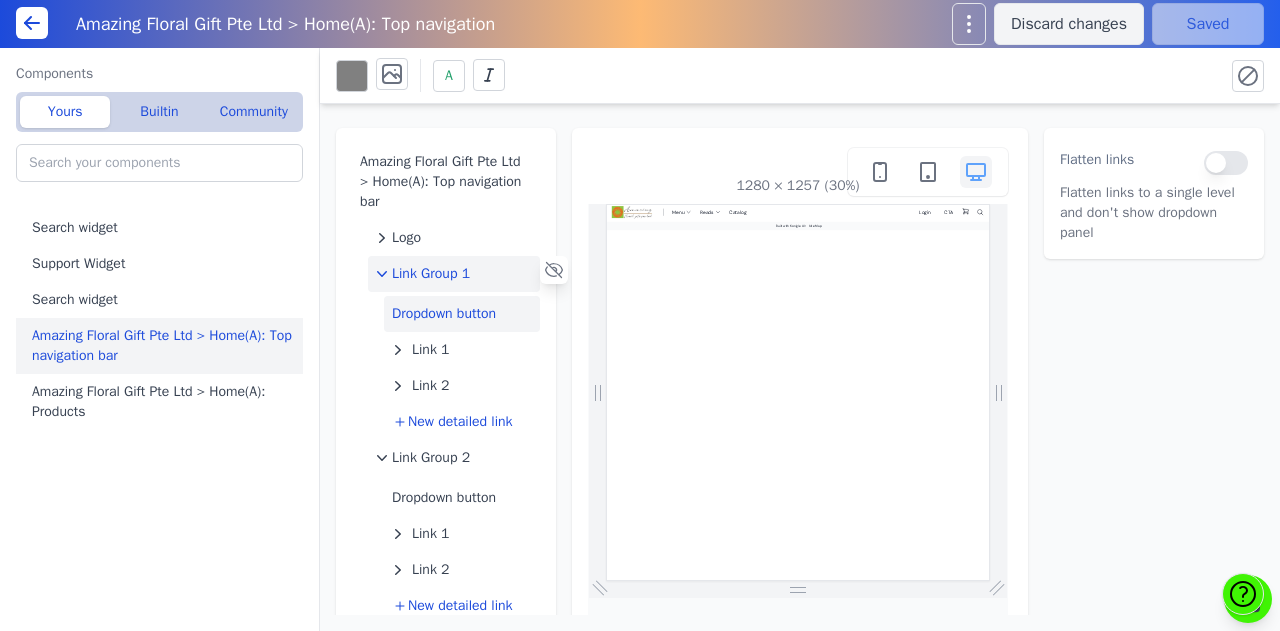 click on "Dropdown button" at bounding box center (462, 314) 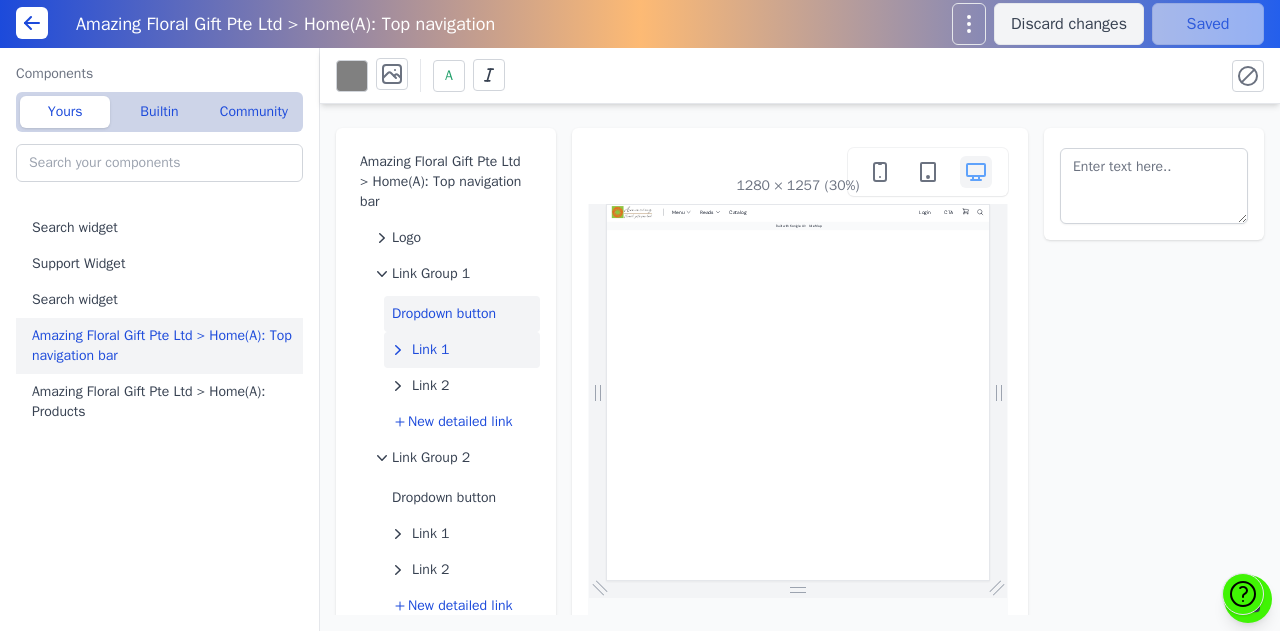 click on "Link 1" 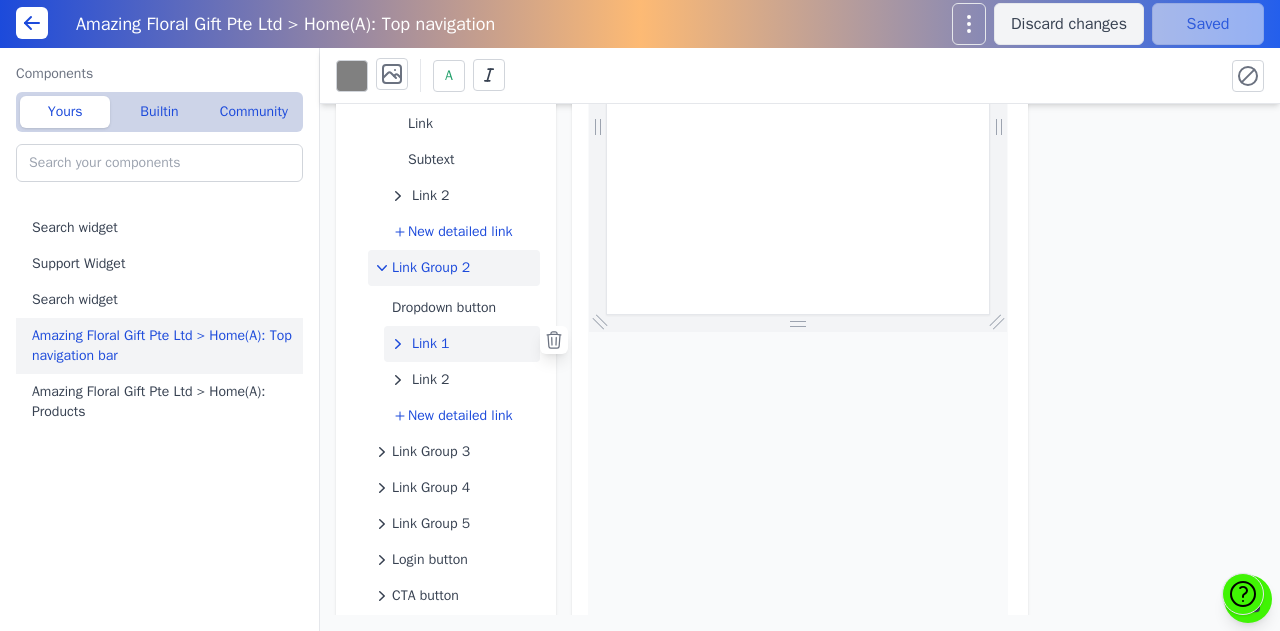 scroll, scrollTop: 352, scrollLeft: 0, axis: vertical 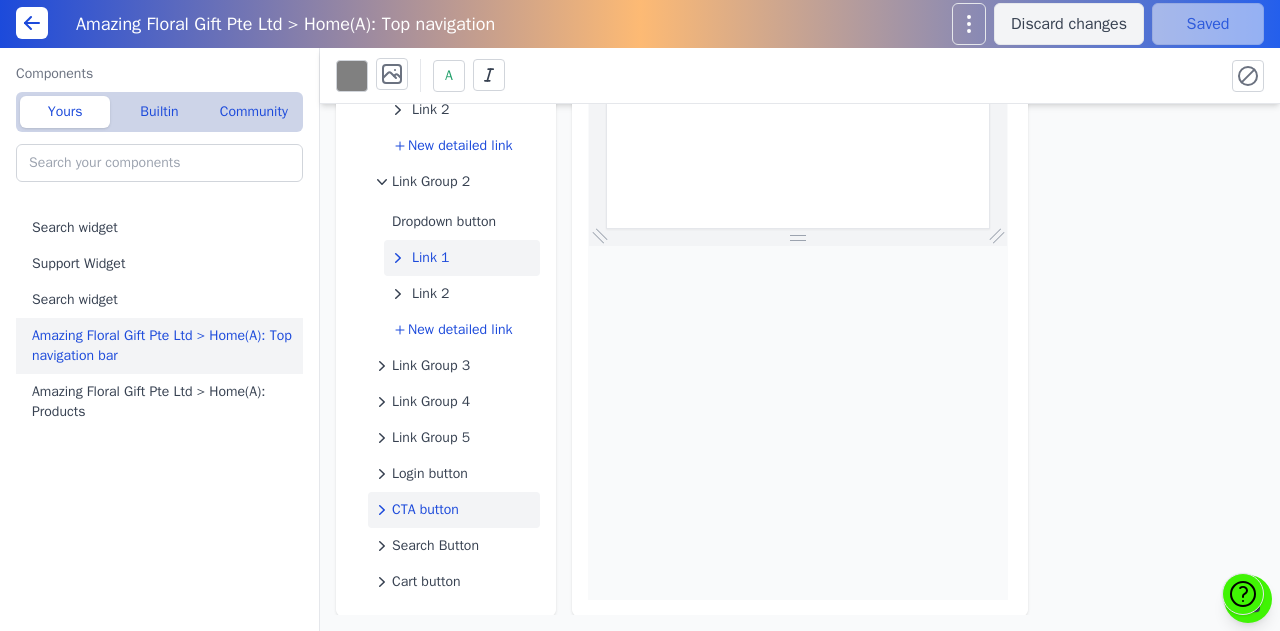 click on "CTA button" at bounding box center [425, 510] 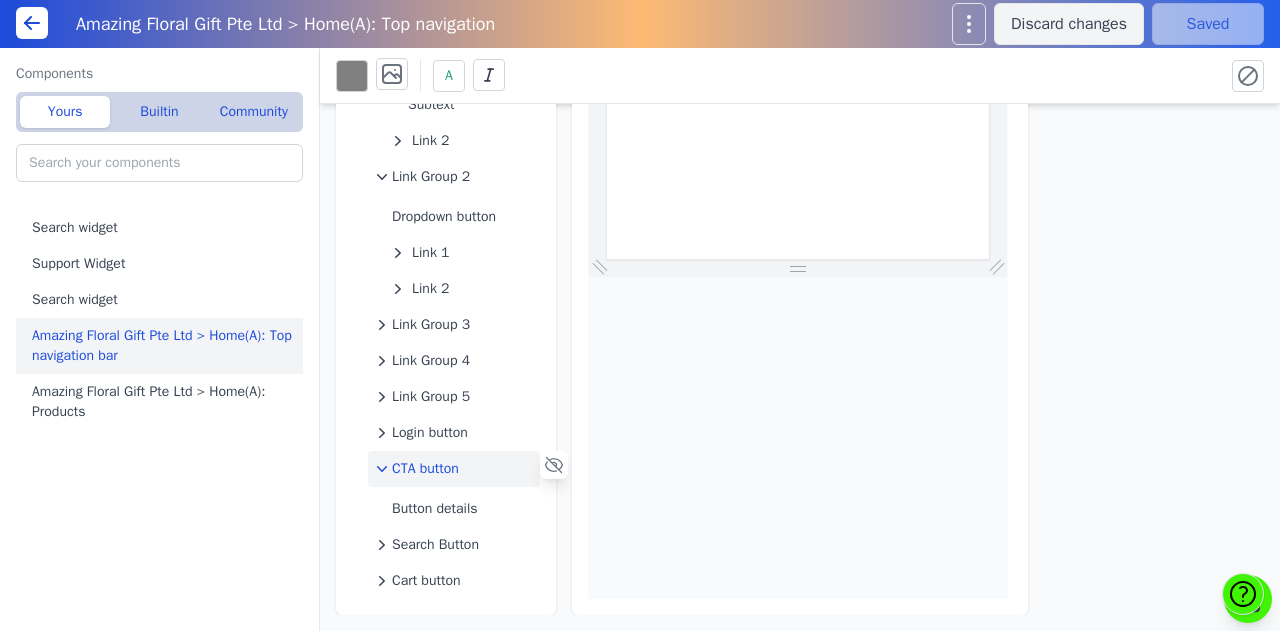 scroll, scrollTop: 320, scrollLeft: 0, axis: vertical 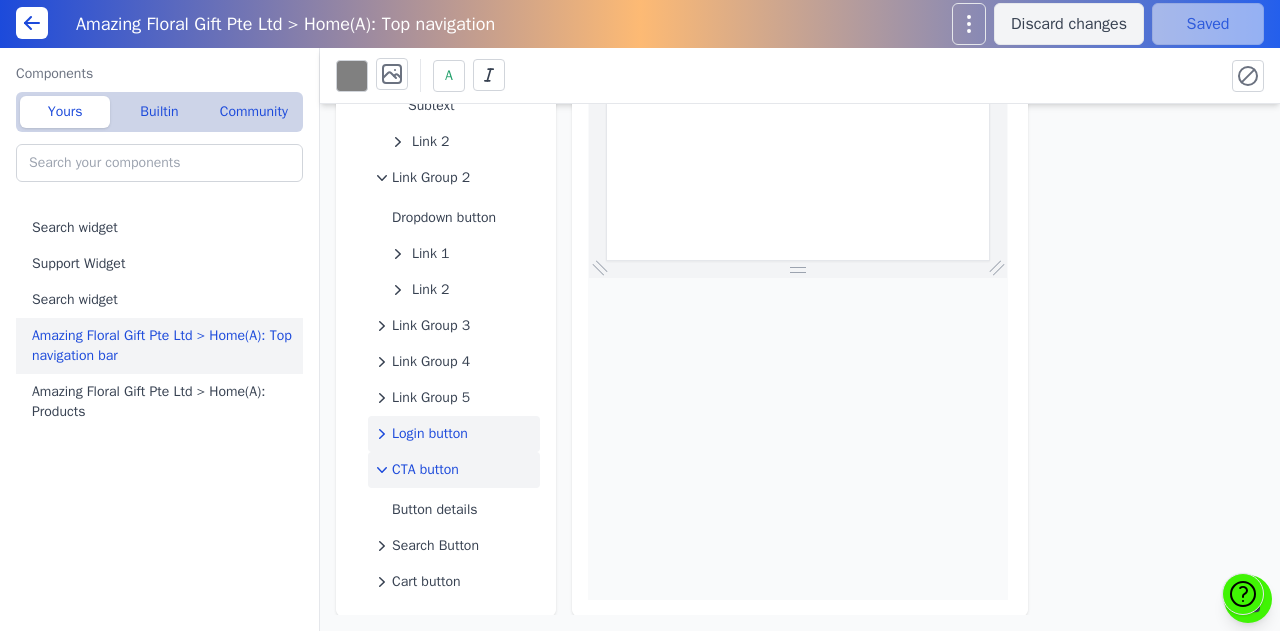click on "Login button" at bounding box center (430, 434) 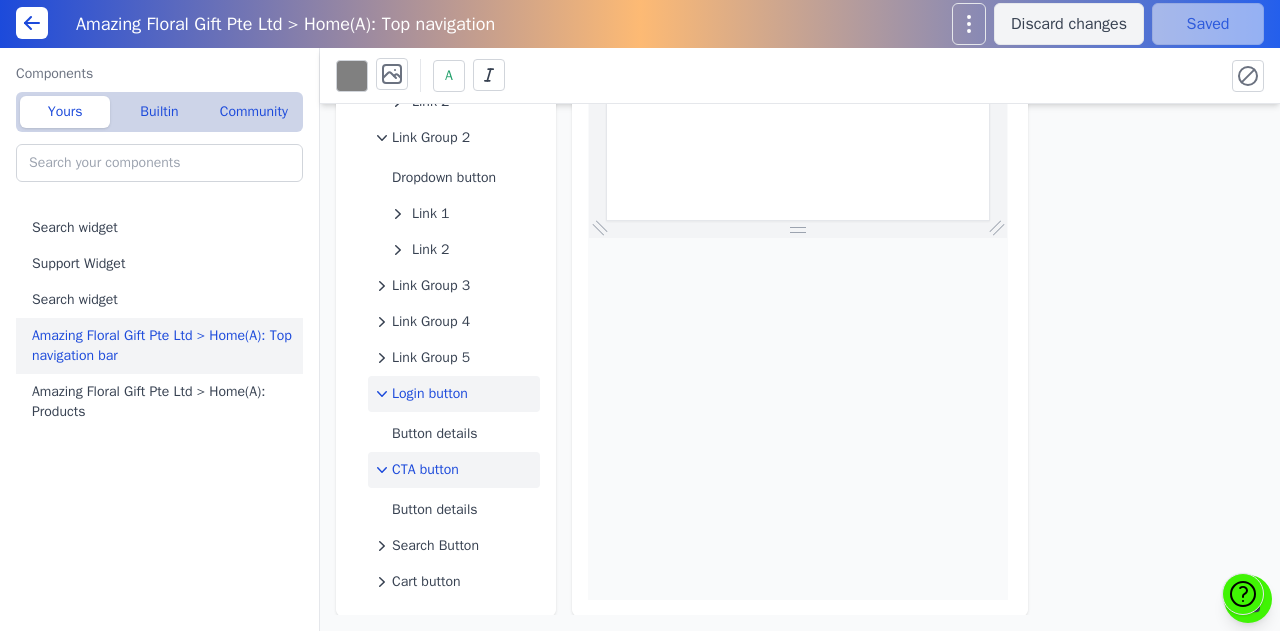 click on "CTA button" at bounding box center [425, 470] 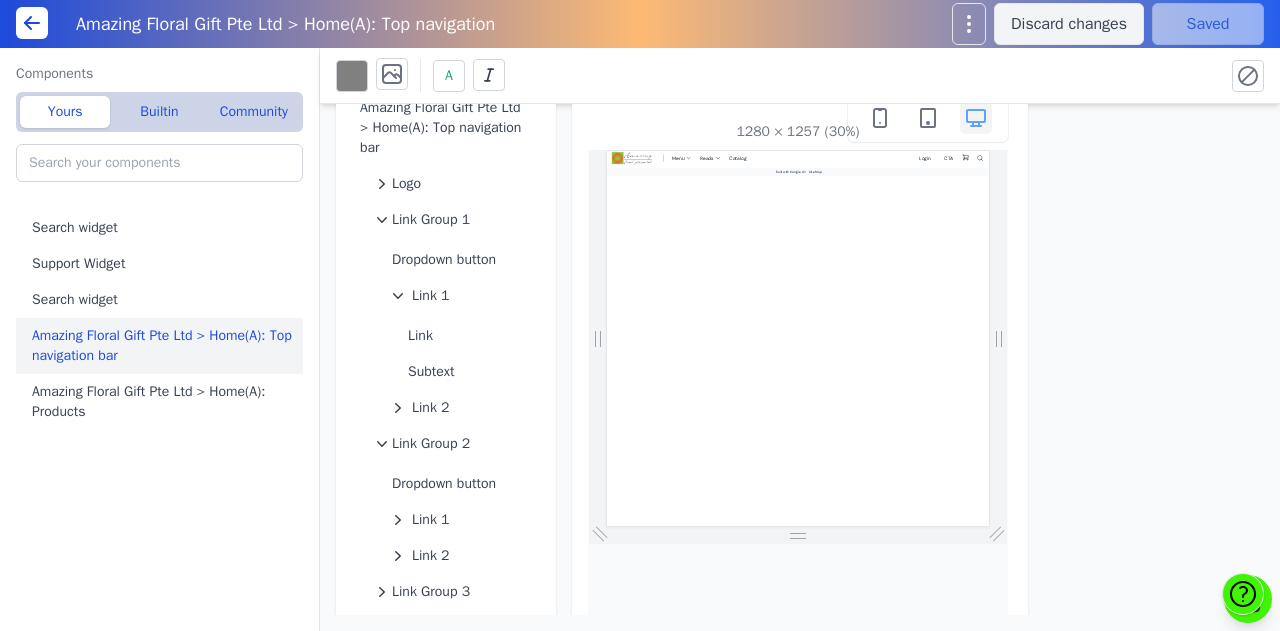 scroll, scrollTop: 20, scrollLeft: 0, axis: vertical 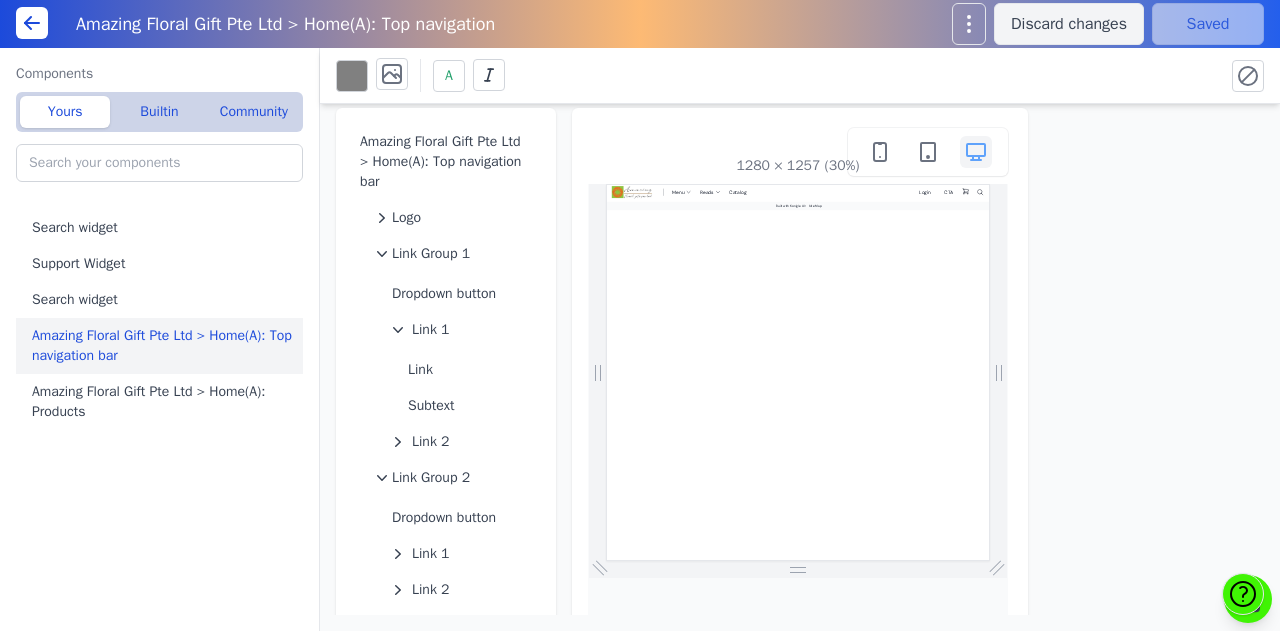click on "Menu" at bounding box center (1247, 227) 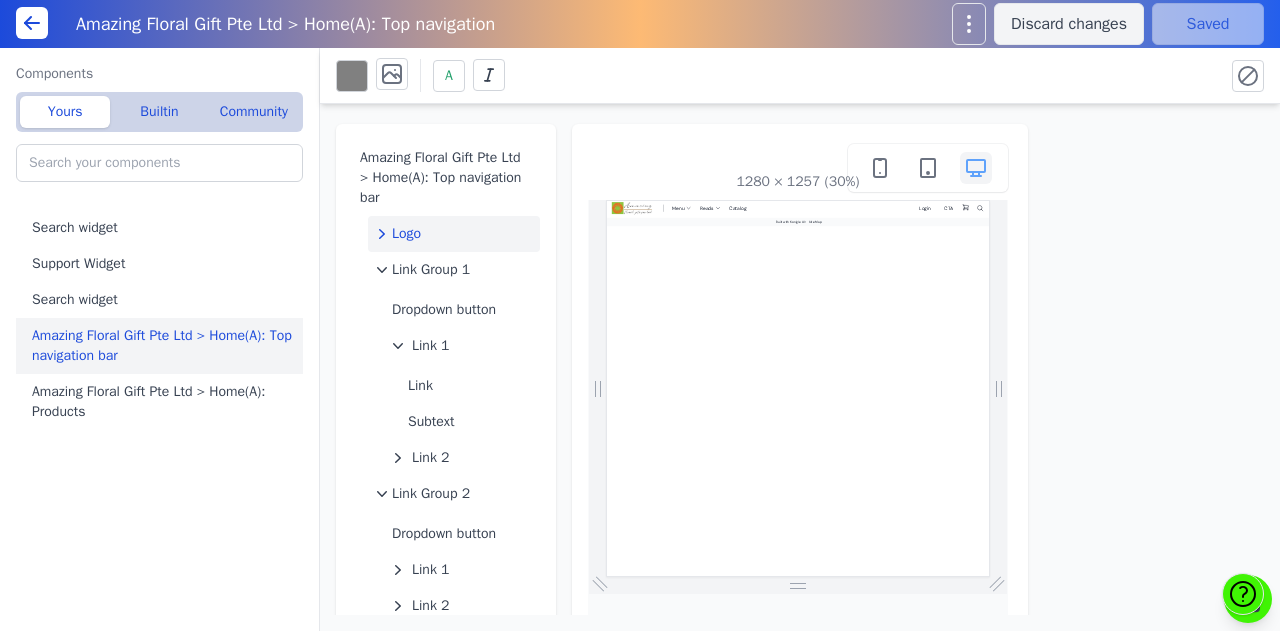 scroll, scrollTop: 0, scrollLeft: 0, axis: both 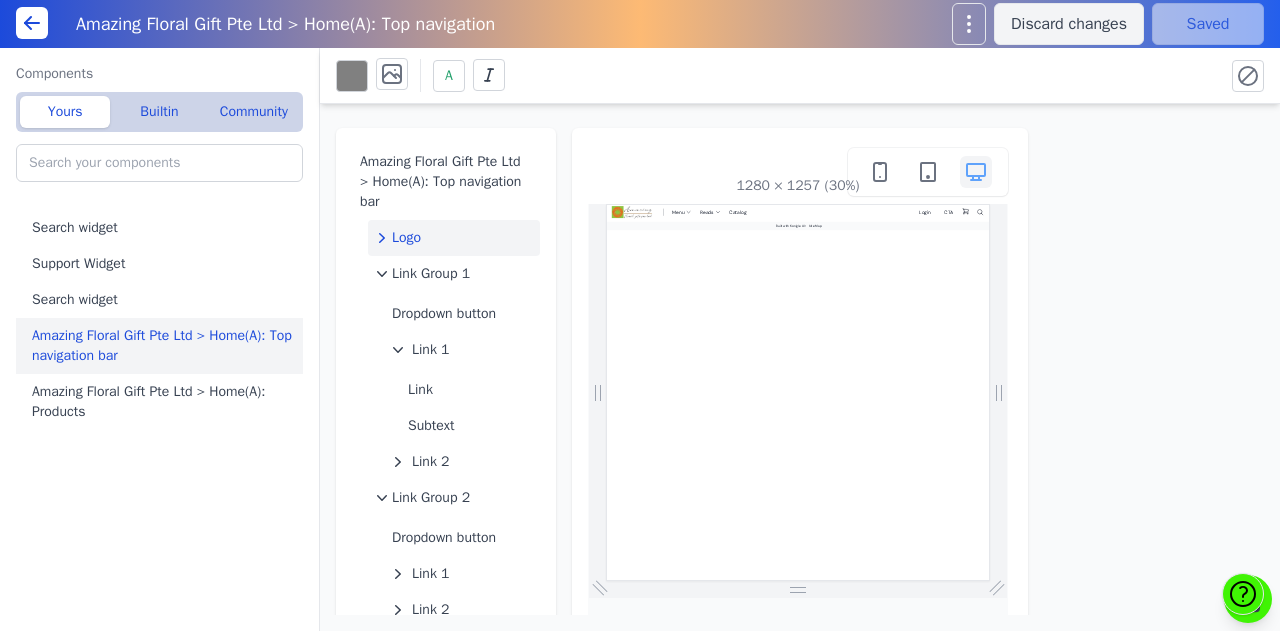 click on "Logo" at bounding box center (454, 238) 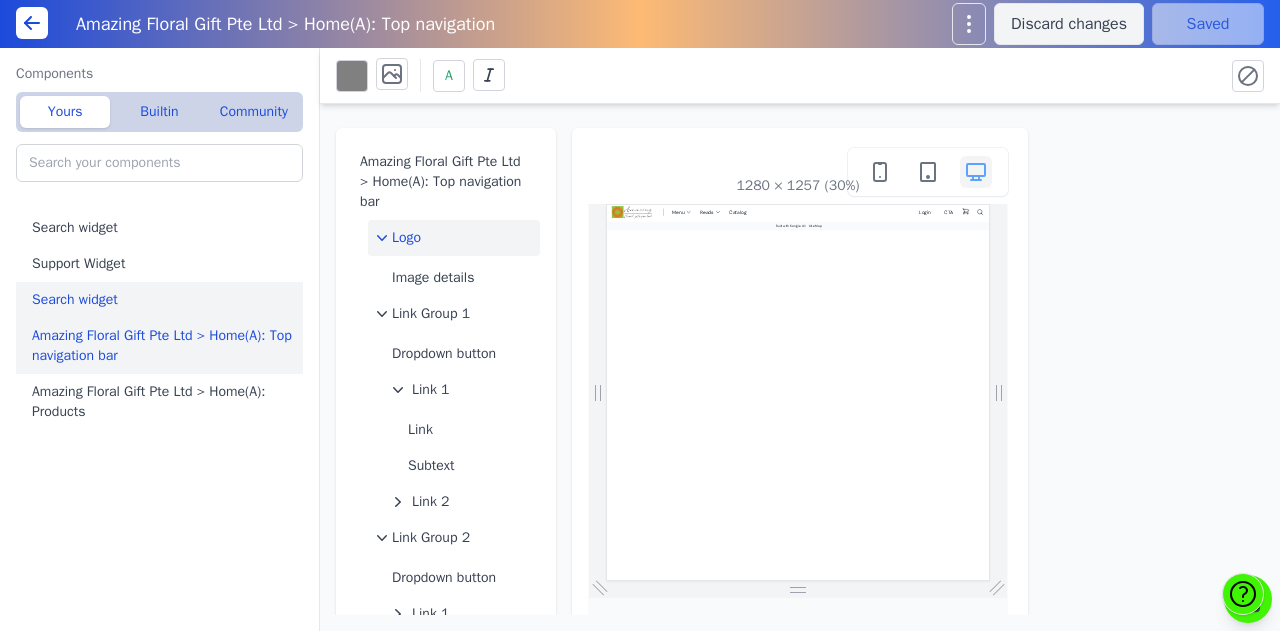 click on "Search widget" at bounding box center (163, 300) 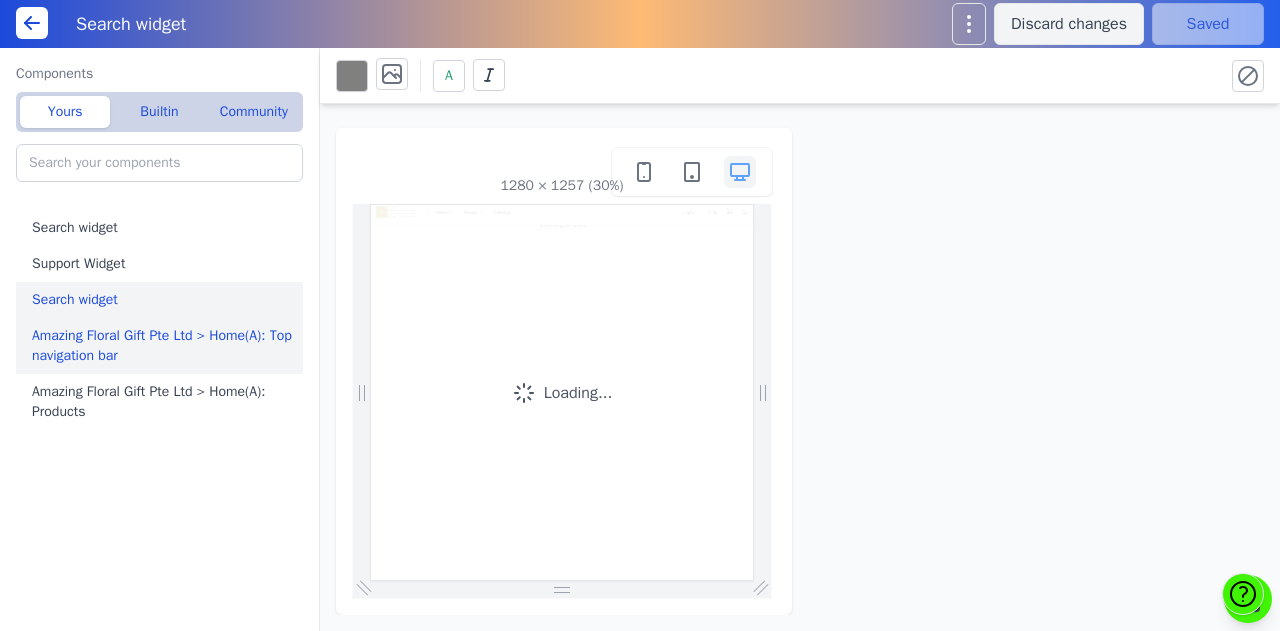 click on "Amazing Floral Gift Pte Ltd > Home(A): Top navigation bar" at bounding box center [163, 346] 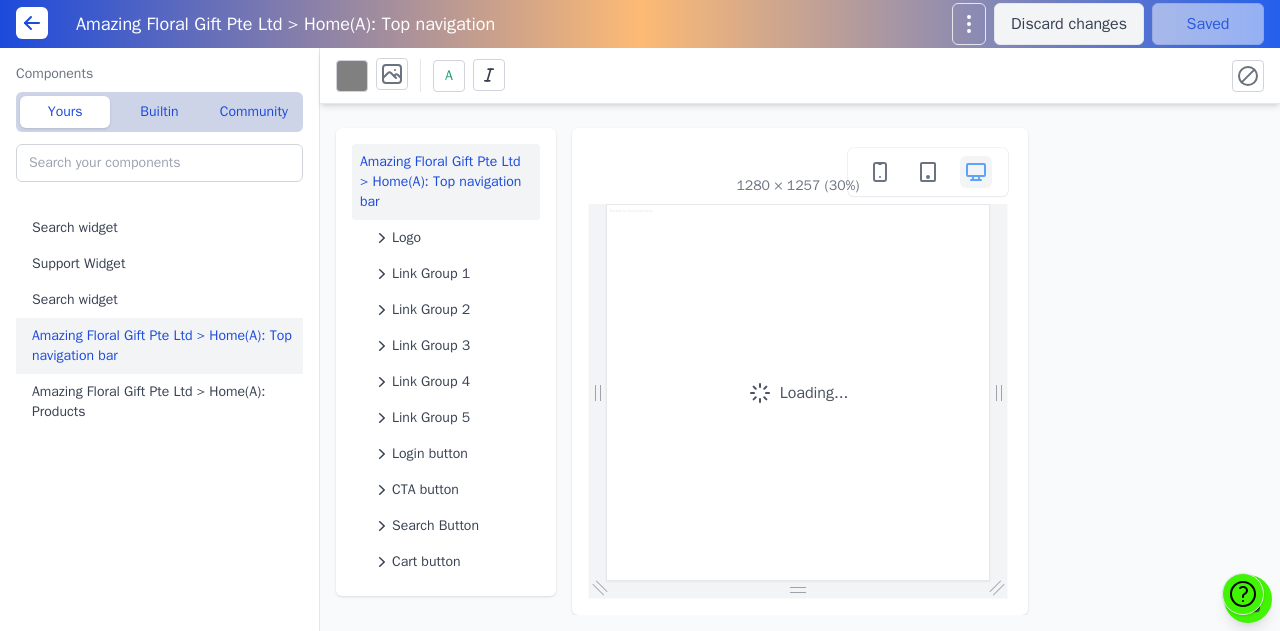 scroll, scrollTop: 0, scrollLeft: 0, axis: both 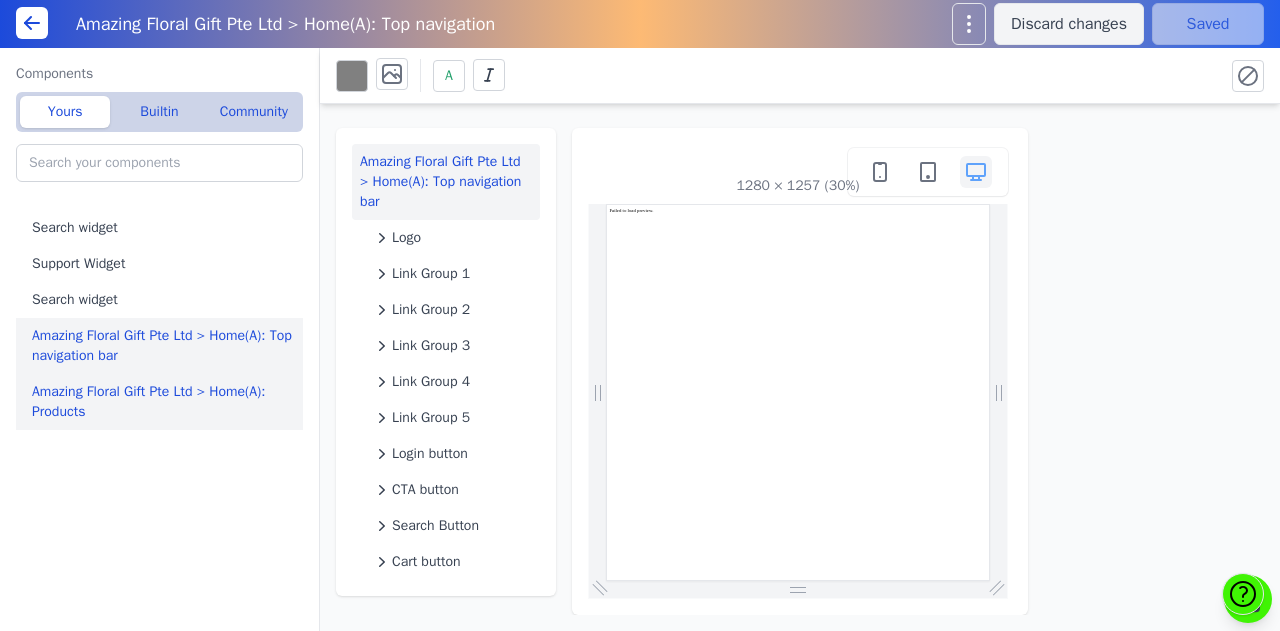 click on "Amazing Floral Gift Pte Ltd > Home(A): Products" at bounding box center [163, 402] 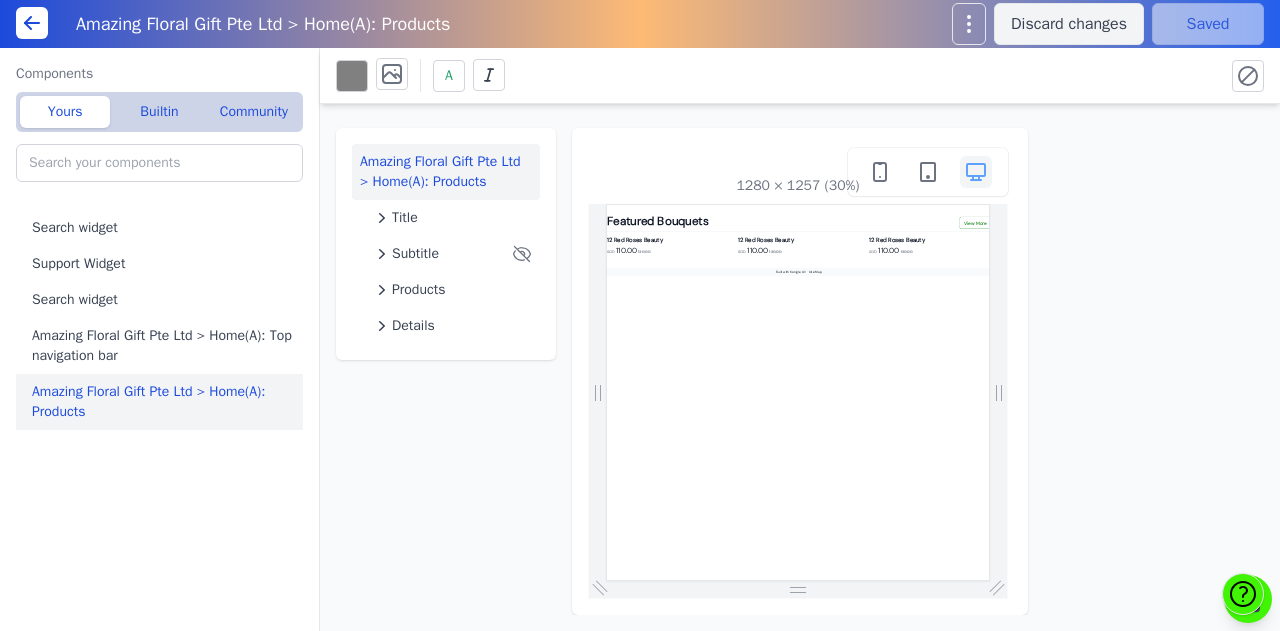 scroll, scrollTop: 0, scrollLeft: 0, axis: both 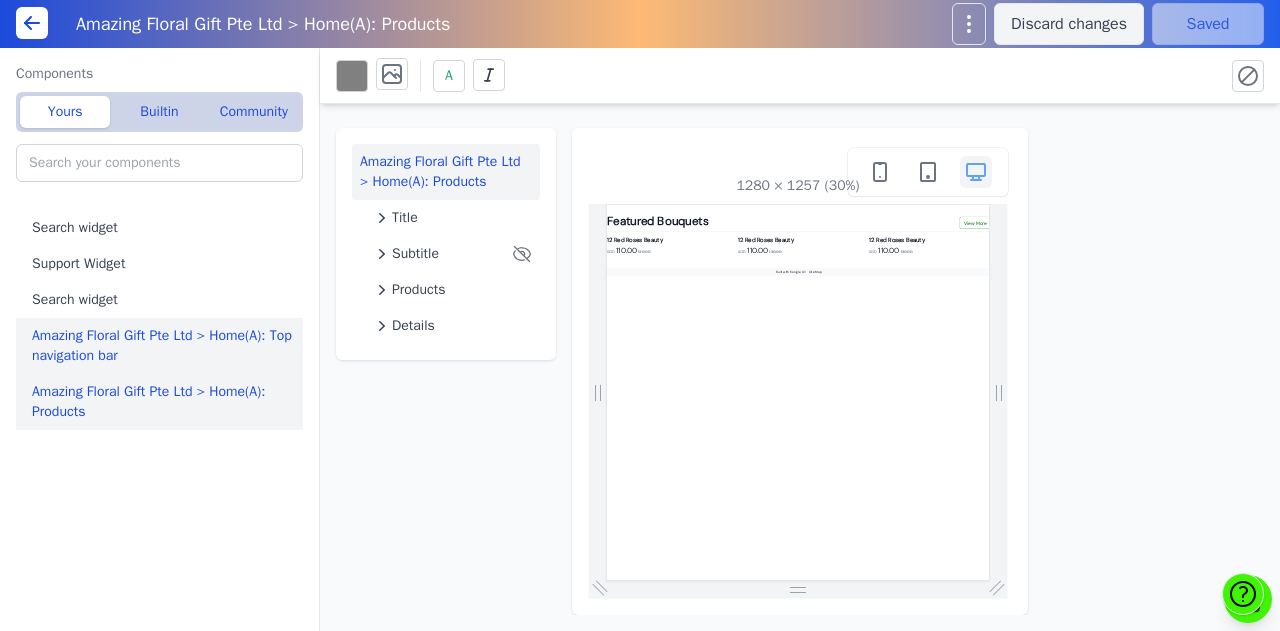 click on "Amazing Floral Gift Pte Ltd > Home(A): Top navigation bar" at bounding box center [163, 346] 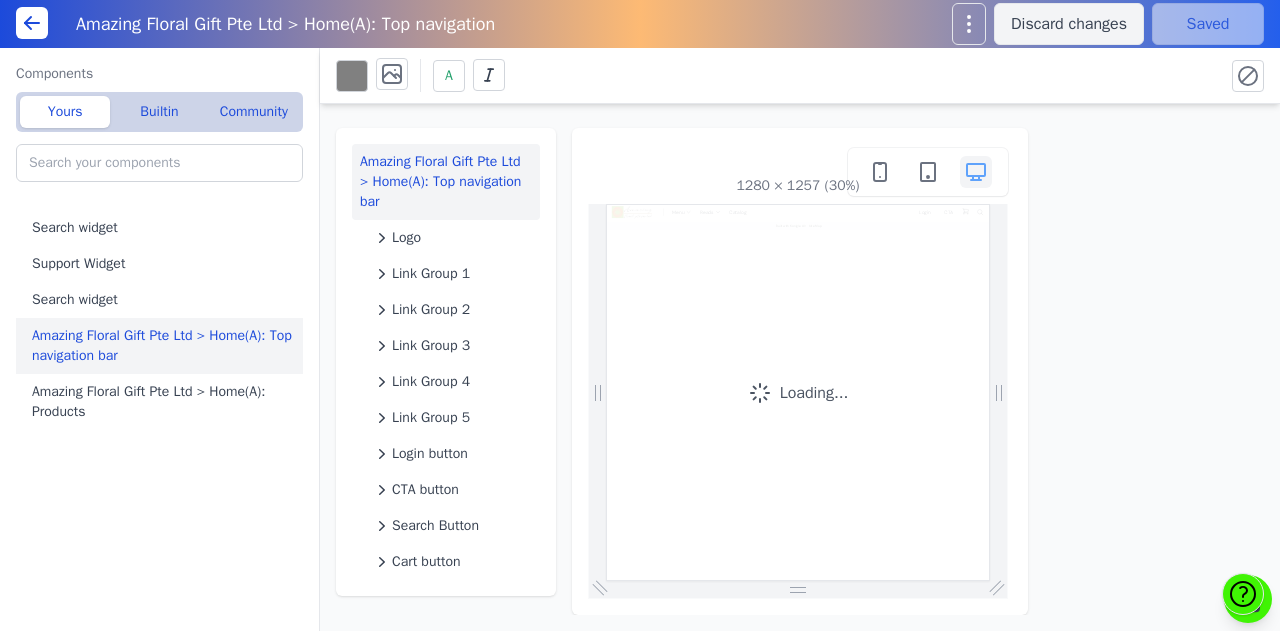 scroll, scrollTop: 0, scrollLeft: 0, axis: both 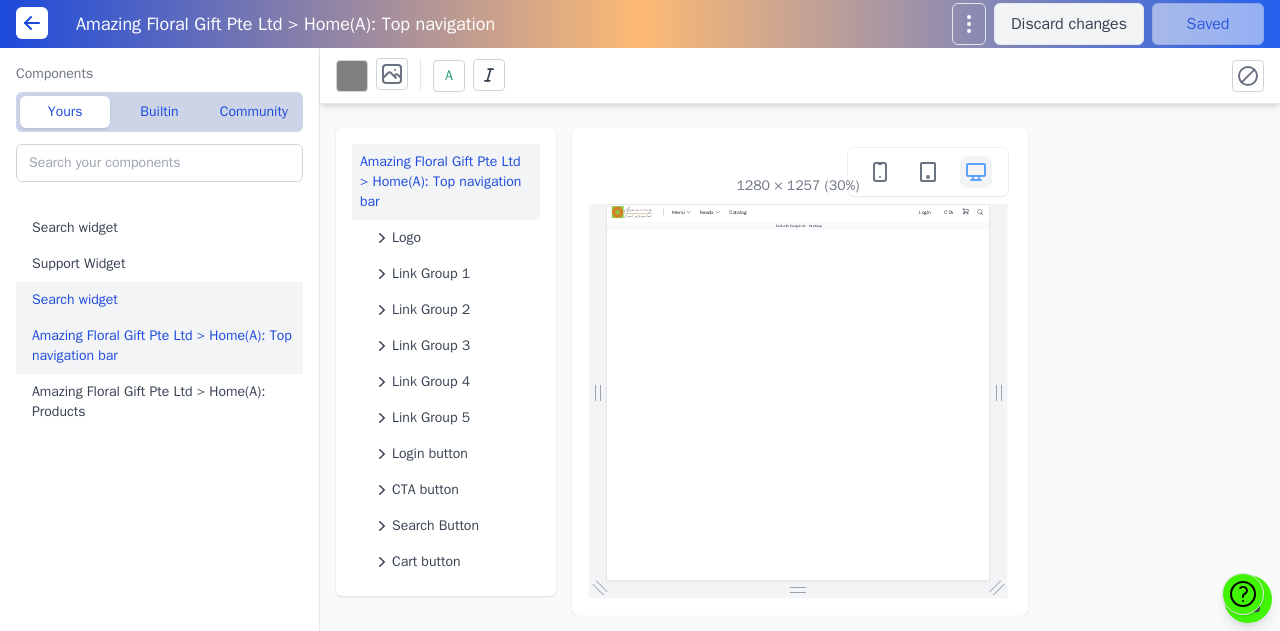 click on "Search widget" at bounding box center [163, 300] 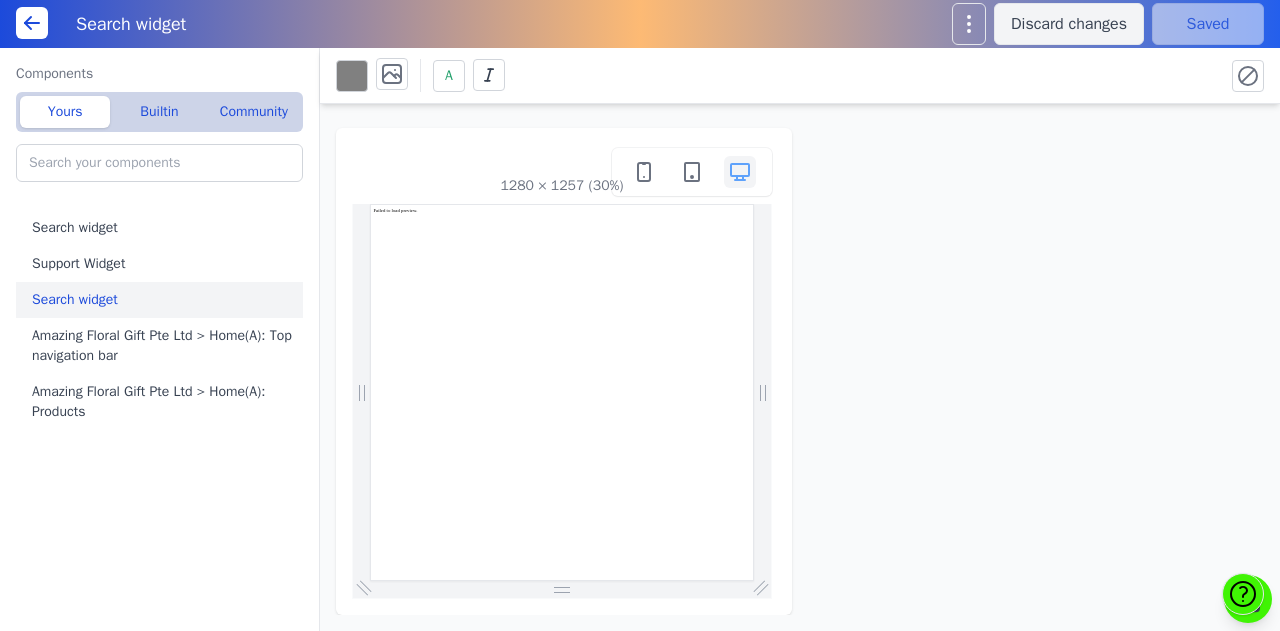 scroll, scrollTop: 0, scrollLeft: 0, axis: both 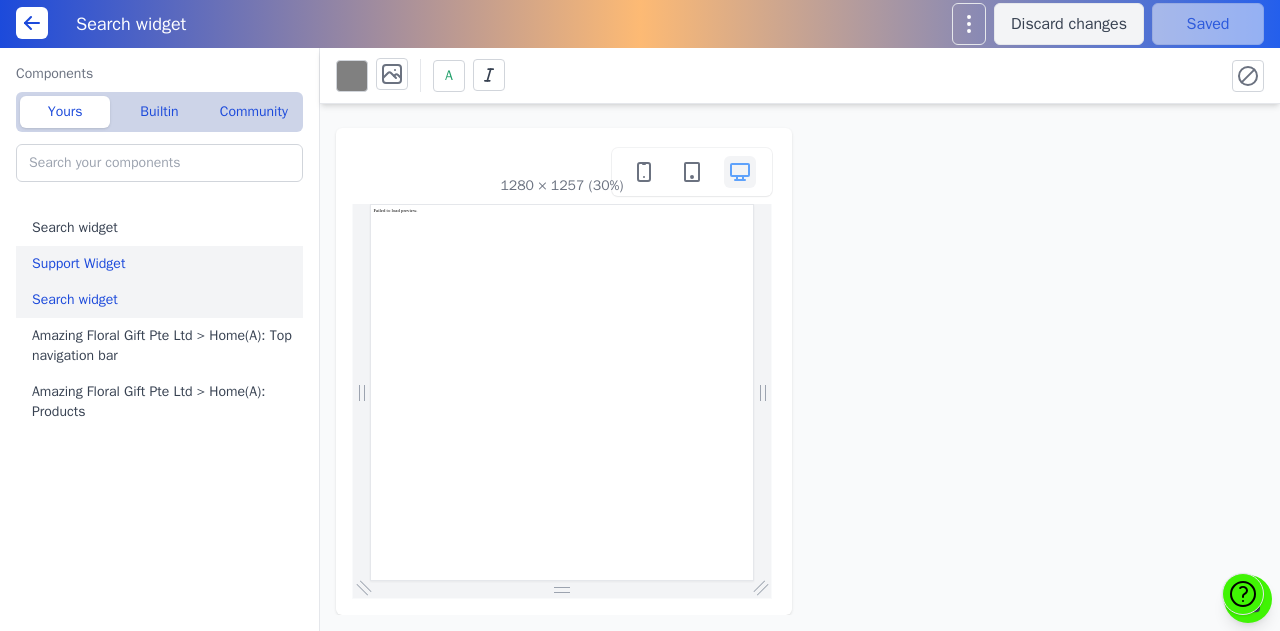 click on "Support Widget" at bounding box center (163, 264) 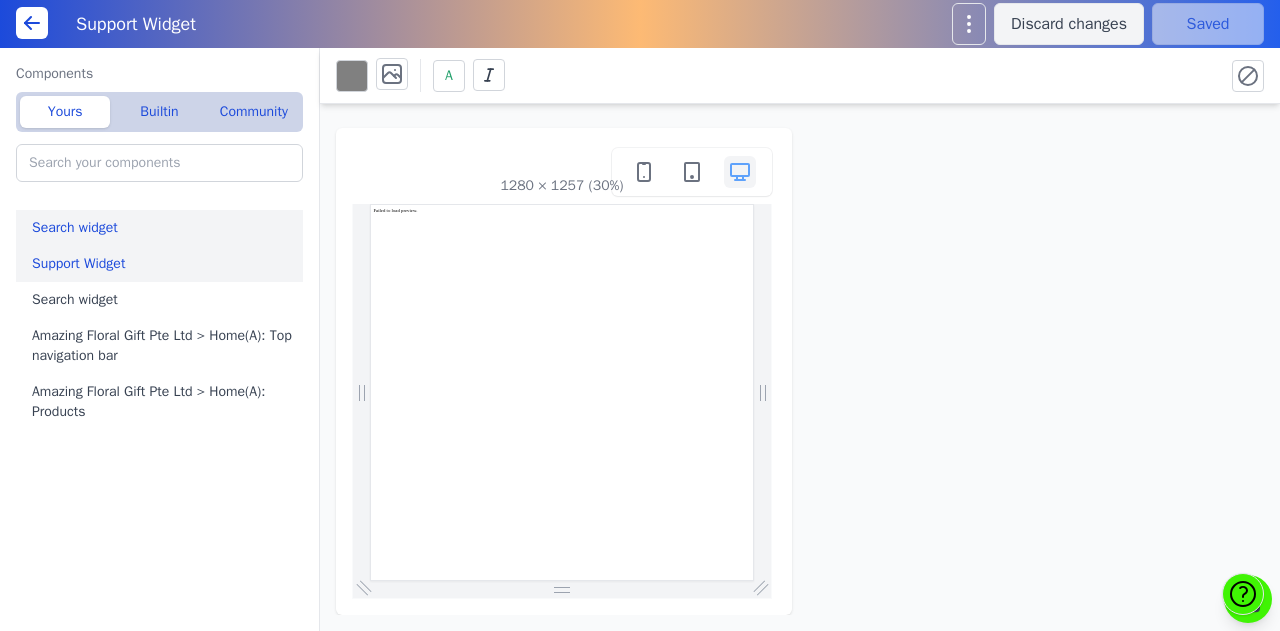 click on "Search widget" at bounding box center (163, 228) 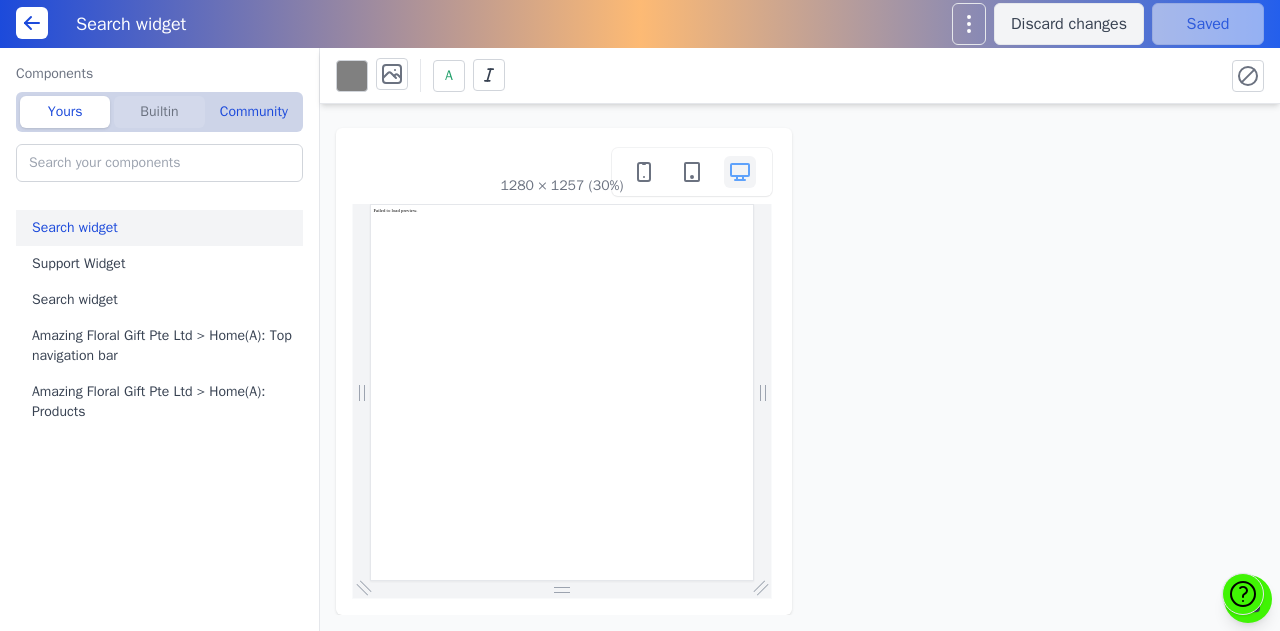 click on "Builtin" 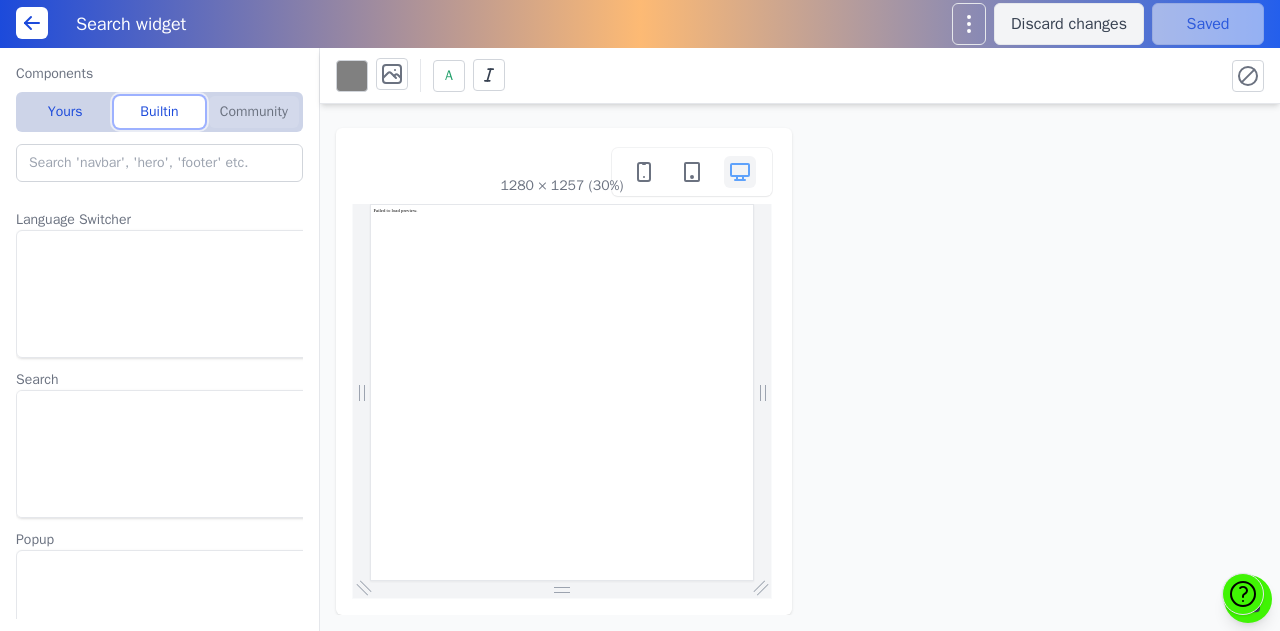 click on "Community" 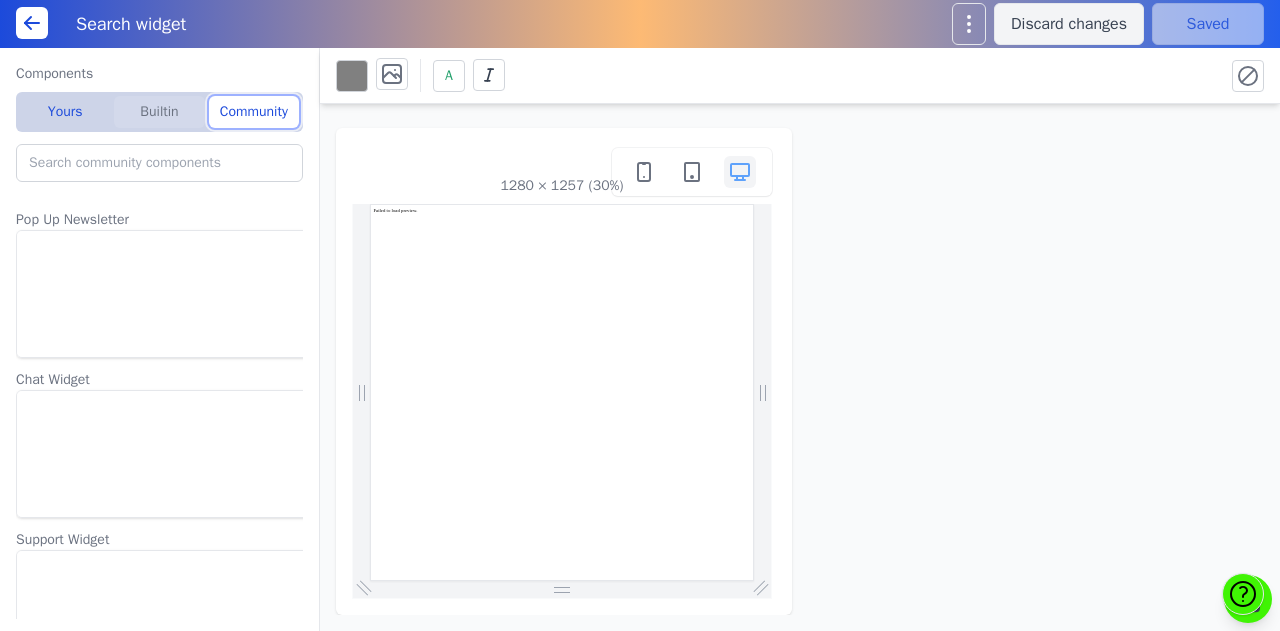 click on "Builtin" 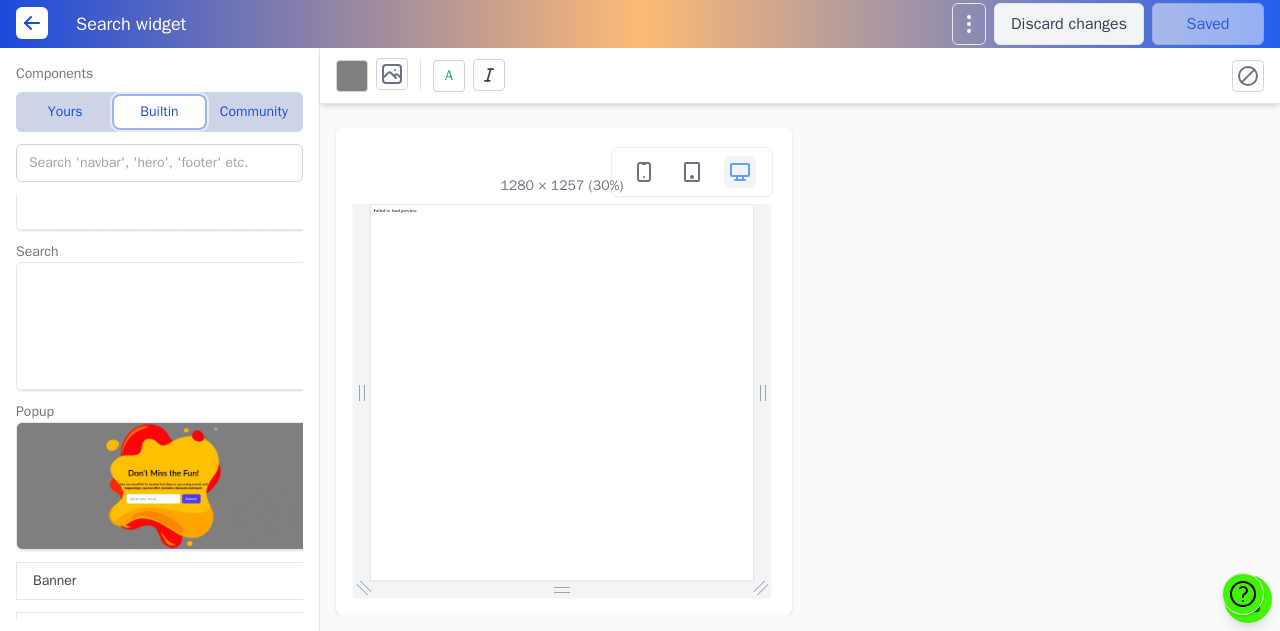 scroll, scrollTop: 0, scrollLeft: 0, axis: both 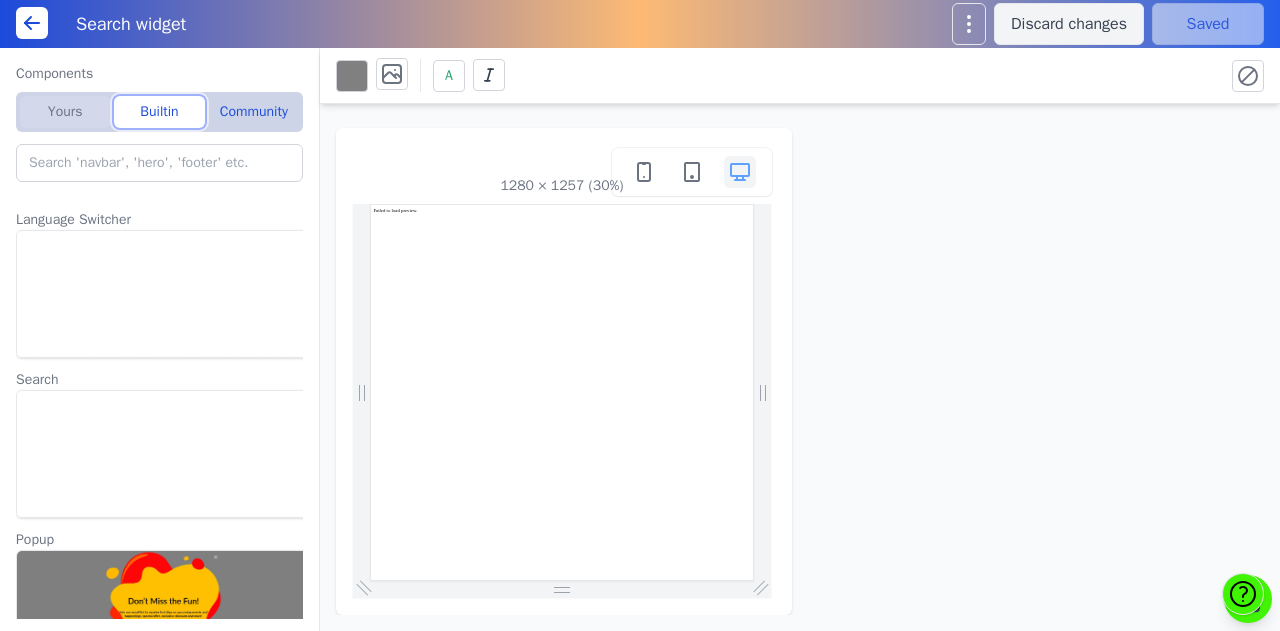click on "Yours" 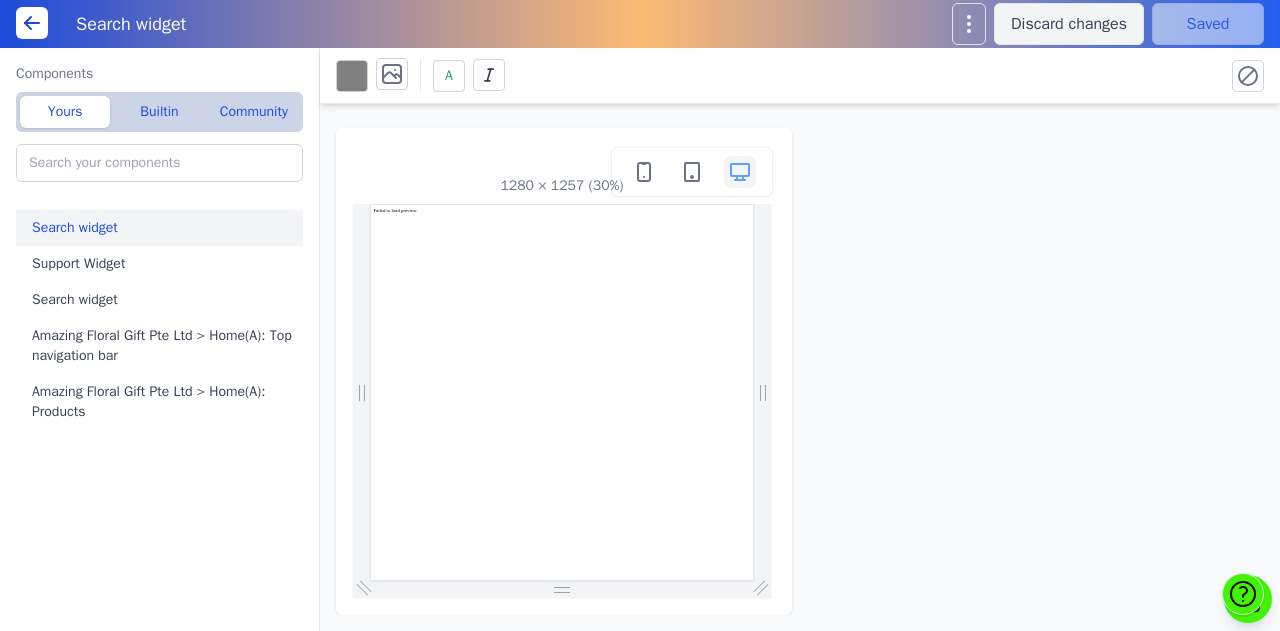 click on "Search widget Support Widget Search widget Amazing Floral Gift Pte Ltd > Home(A): Top navigation bar Amazing Floral Gift Pte Ltd > Home(A): Products" at bounding box center (167, 412) 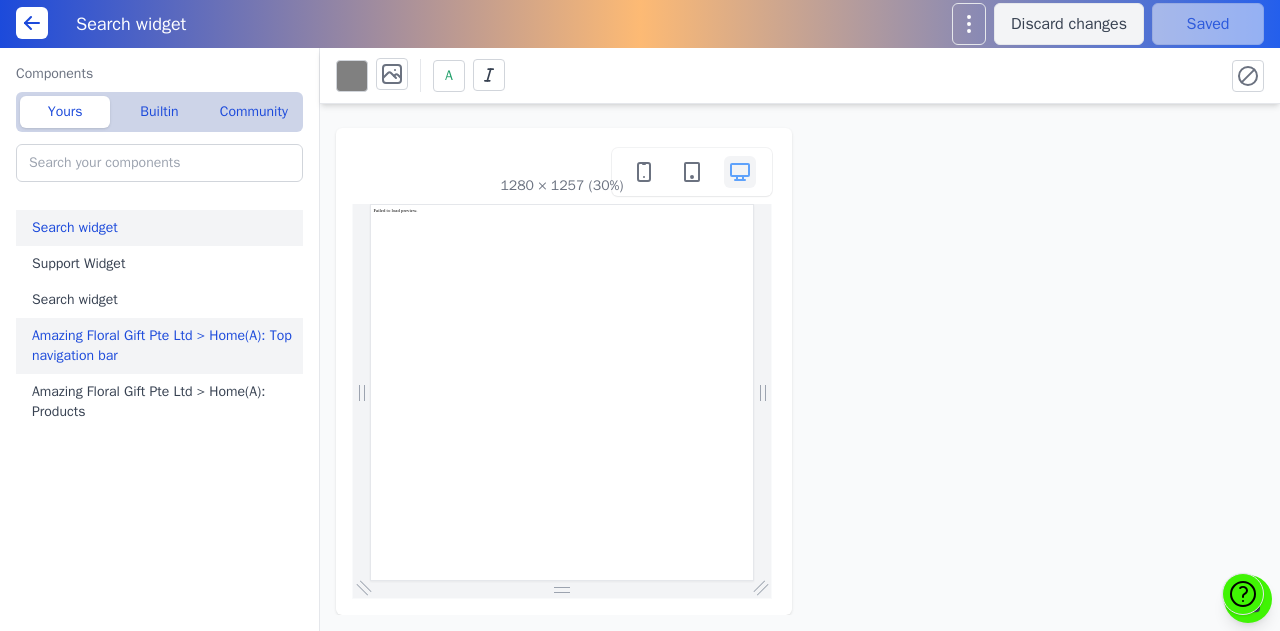 click on "Amazing Floral Gift Pte Ltd > Home(A): Top navigation bar" at bounding box center (163, 346) 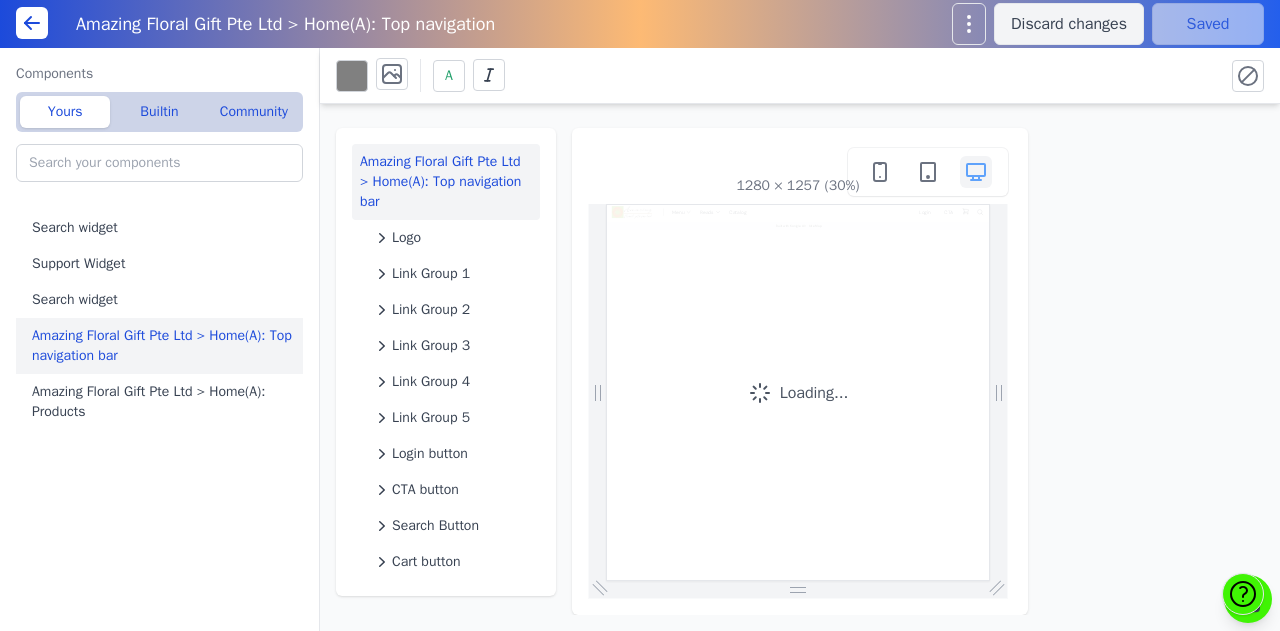 scroll, scrollTop: 0, scrollLeft: 0, axis: both 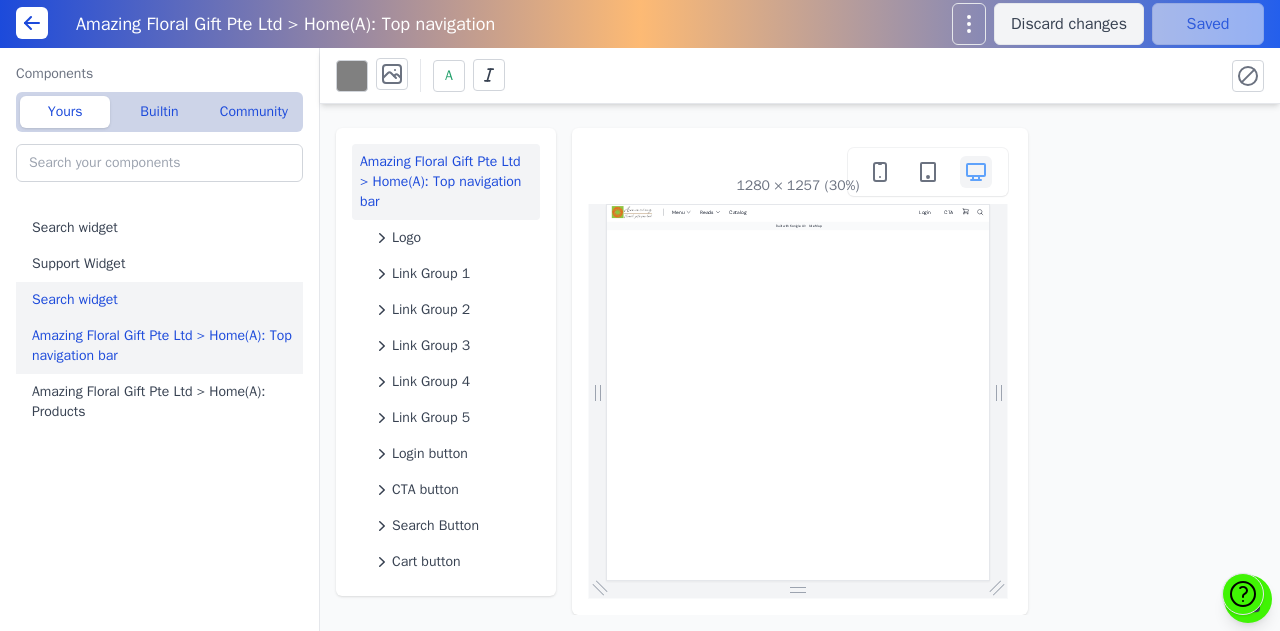 click on "Search widget" at bounding box center (163, 300) 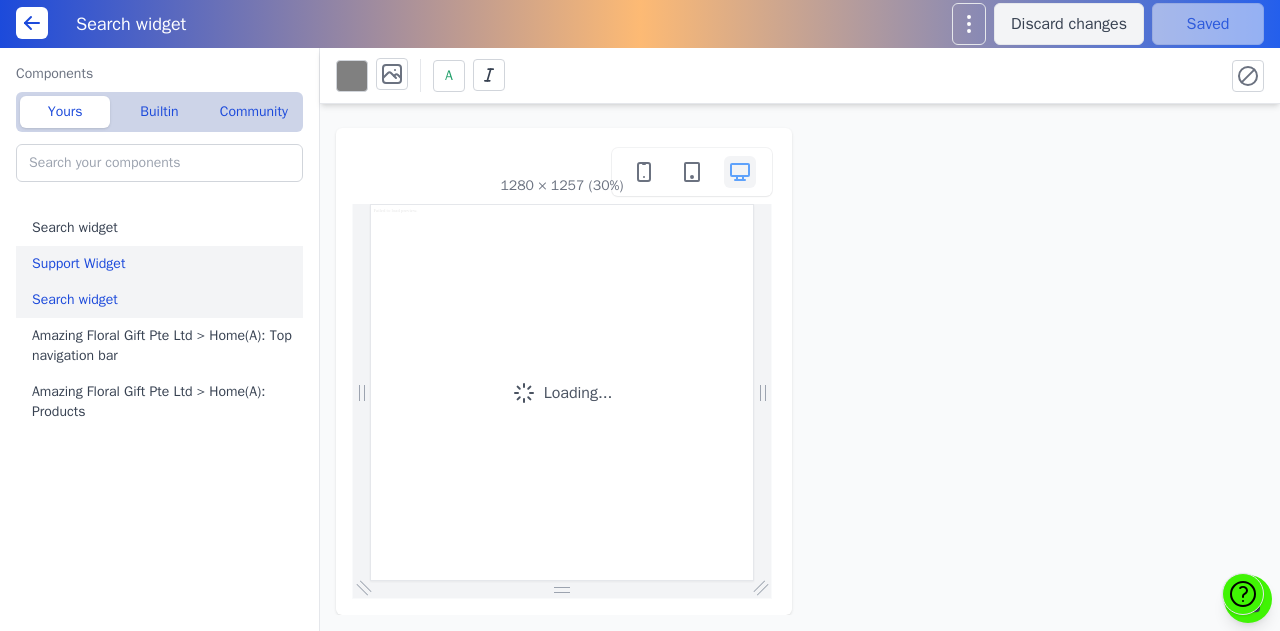 scroll, scrollTop: 0, scrollLeft: 0, axis: both 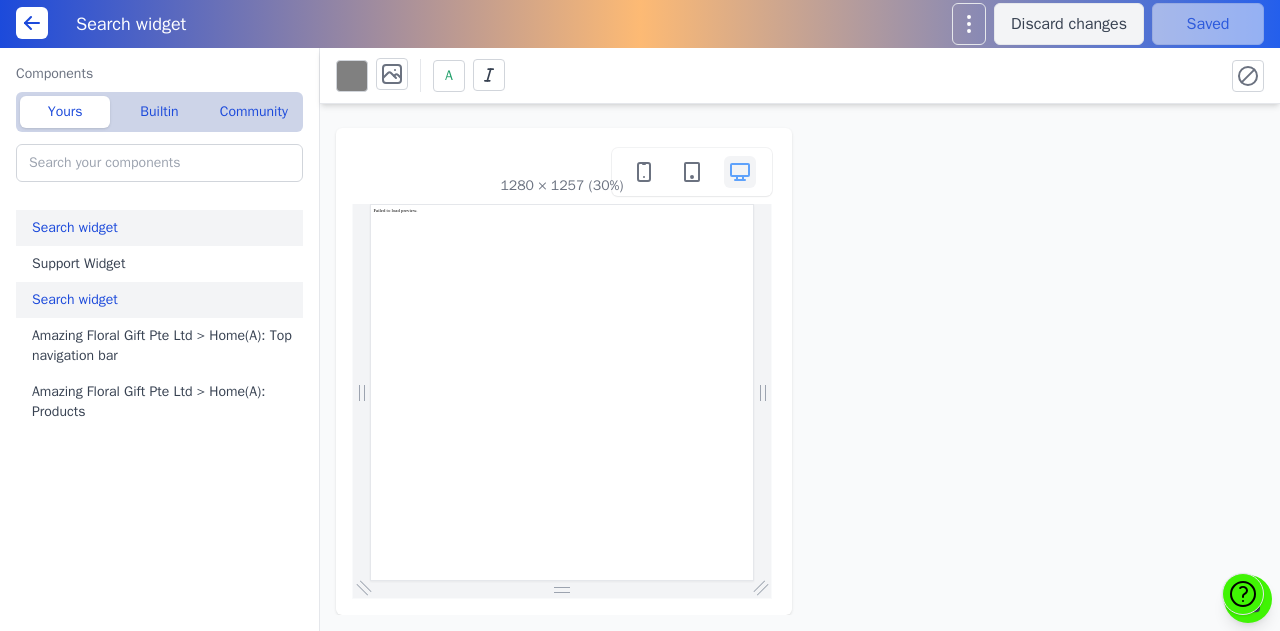 click on "Search widget" at bounding box center (163, 228) 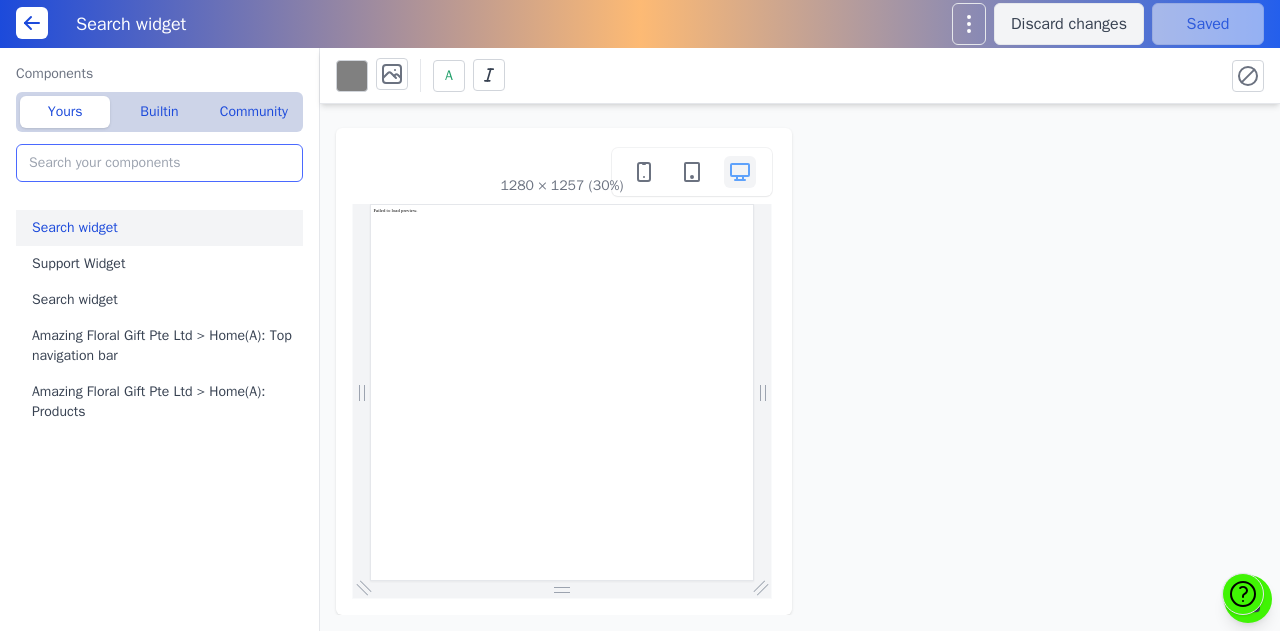 click at bounding box center (159, 163) 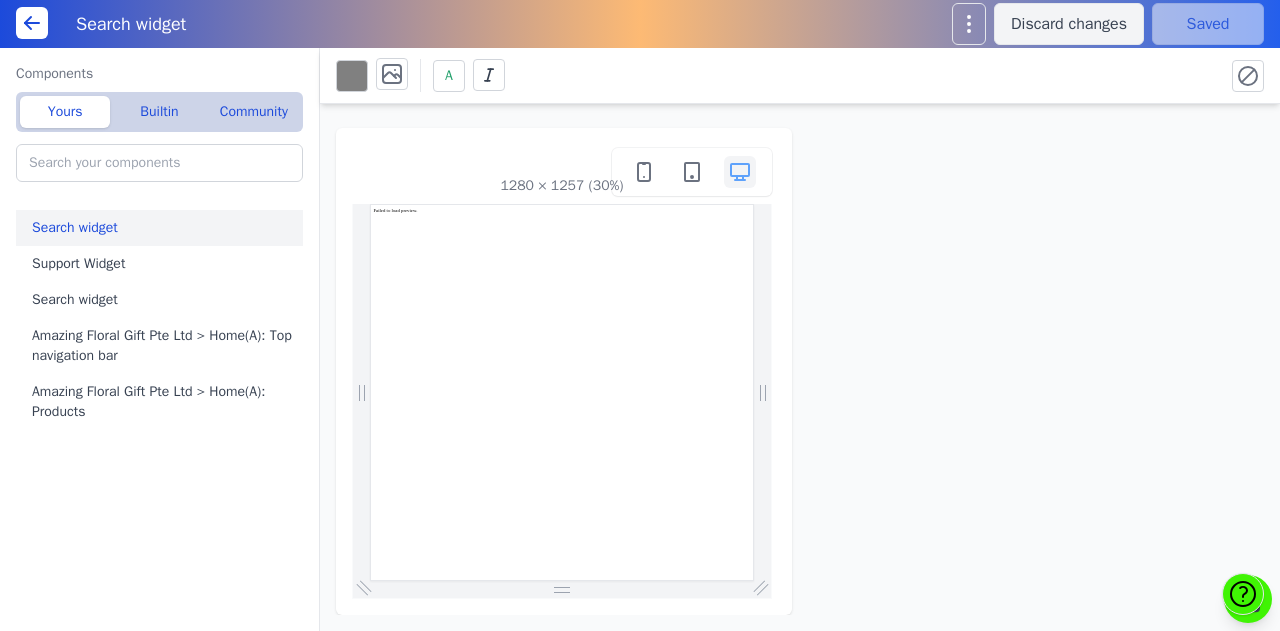 click 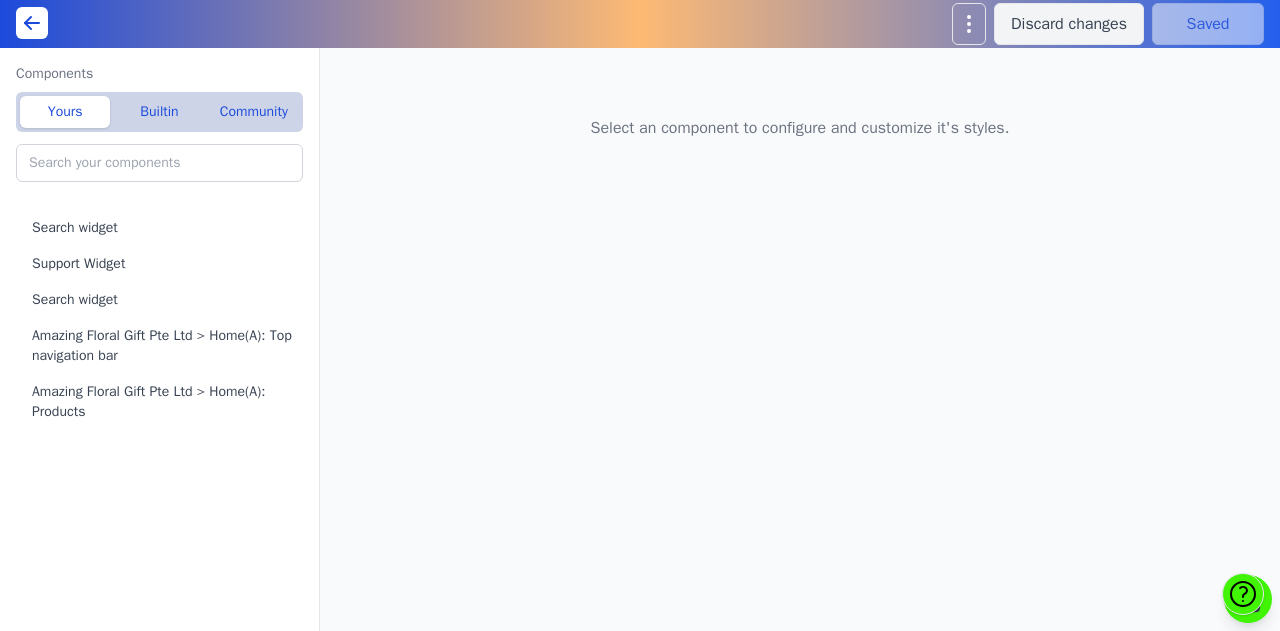 scroll, scrollTop: 0, scrollLeft: 0, axis: both 